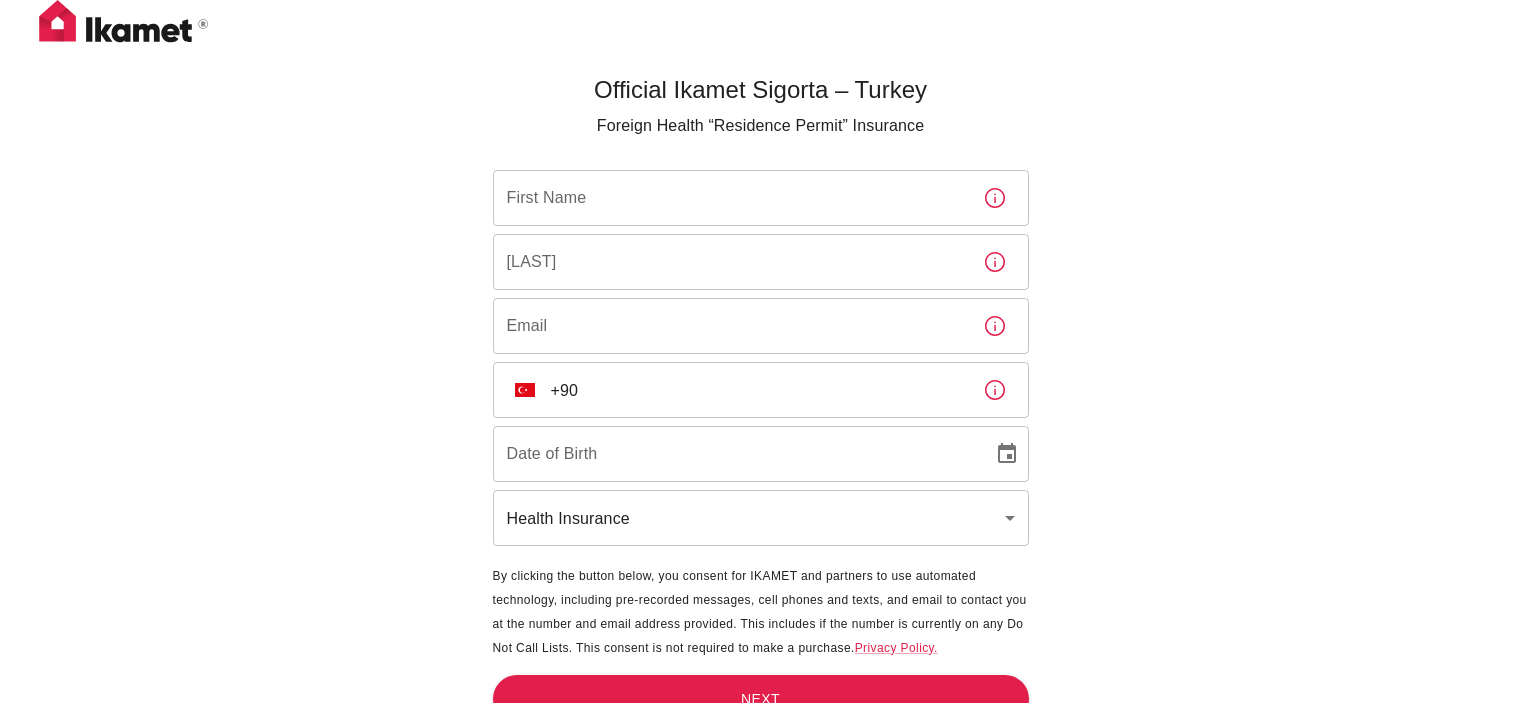 scroll, scrollTop: 0, scrollLeft: 0, axis: both 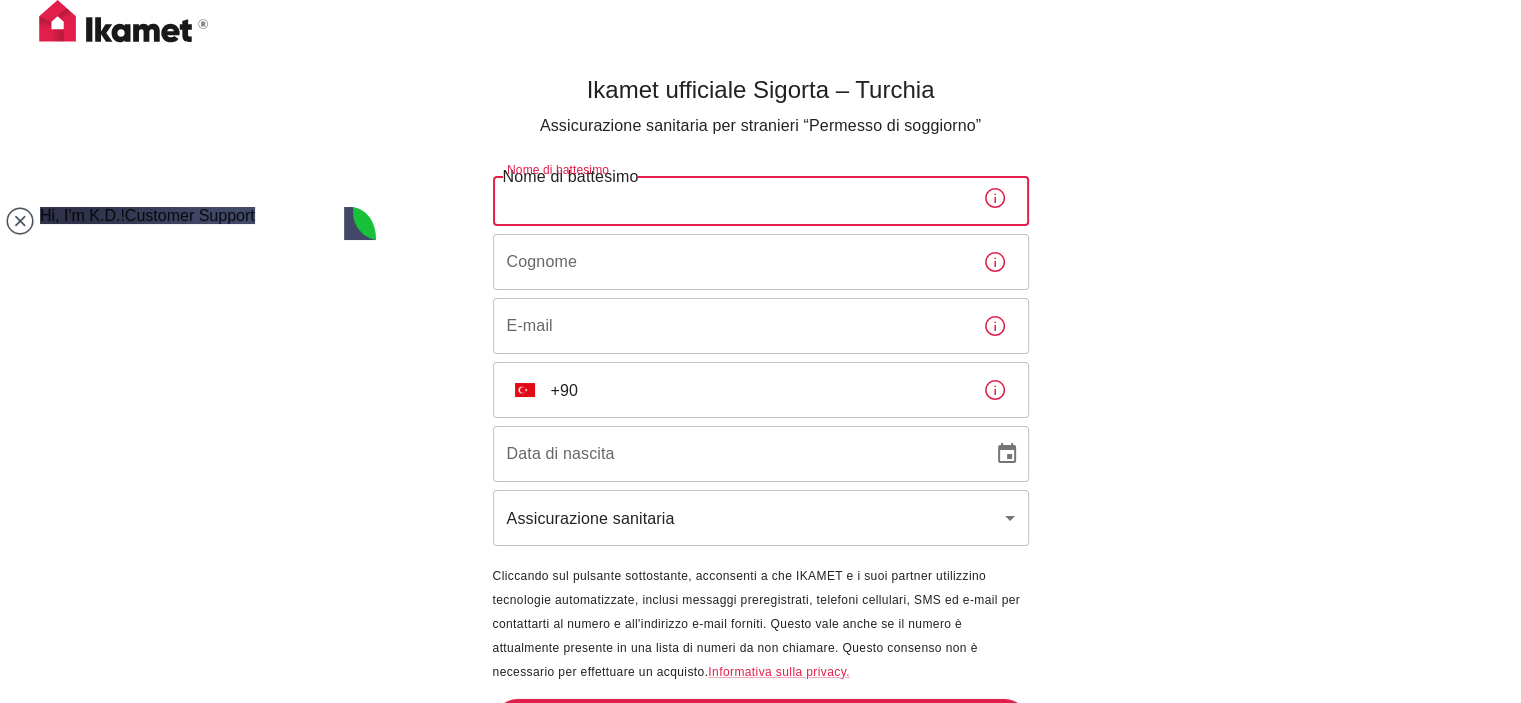 click on "Nome di battesimo" at bounding box center (730, 198) 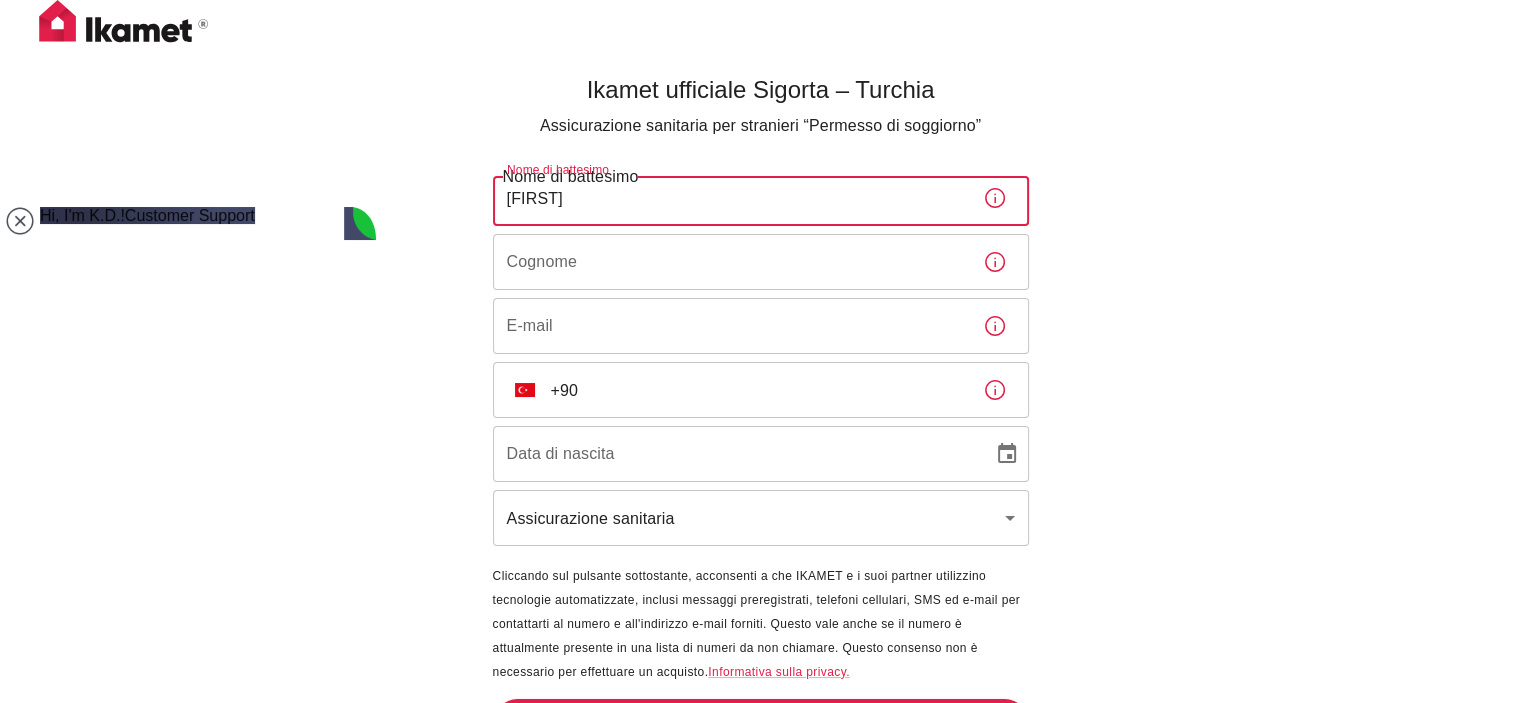 type on "[FIRST]" 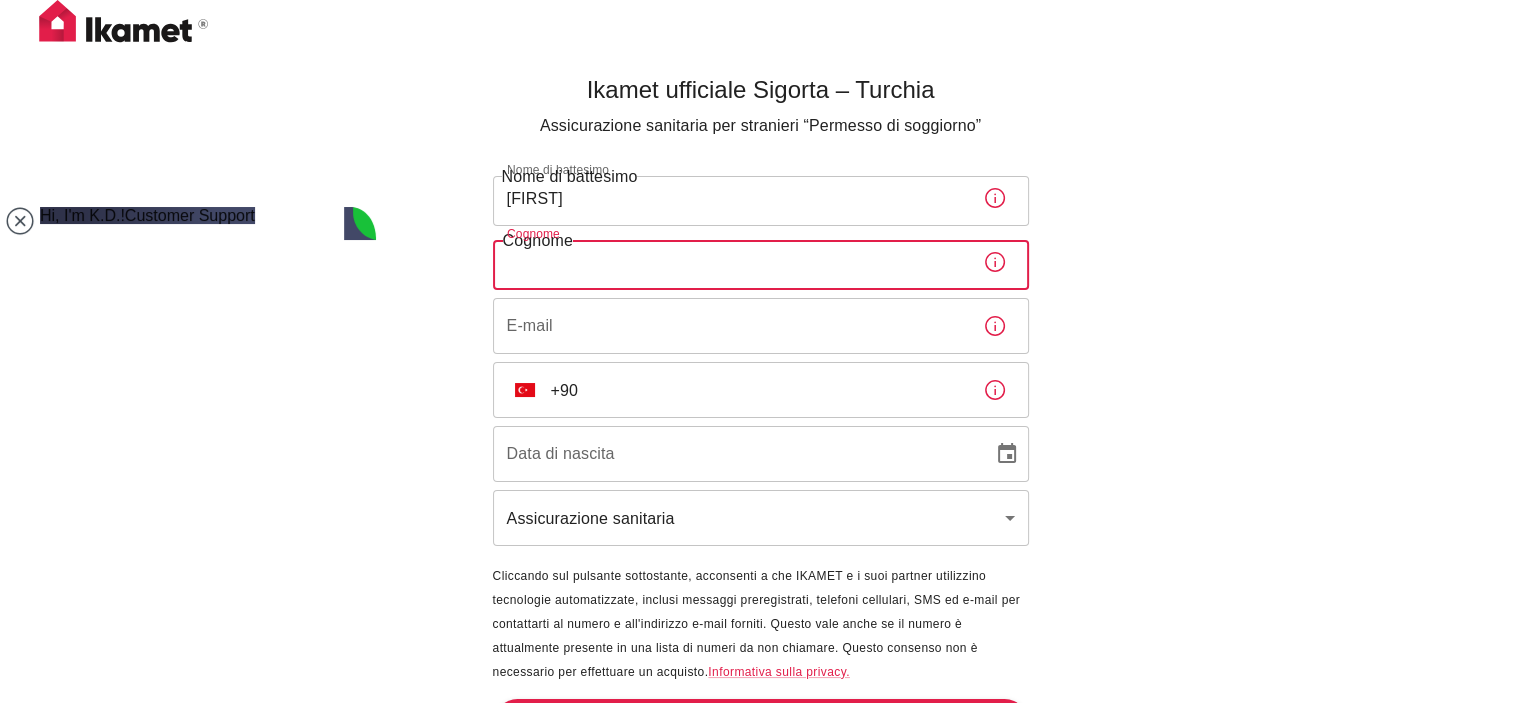 click on "Cognome" at bounding box center [730, 262] 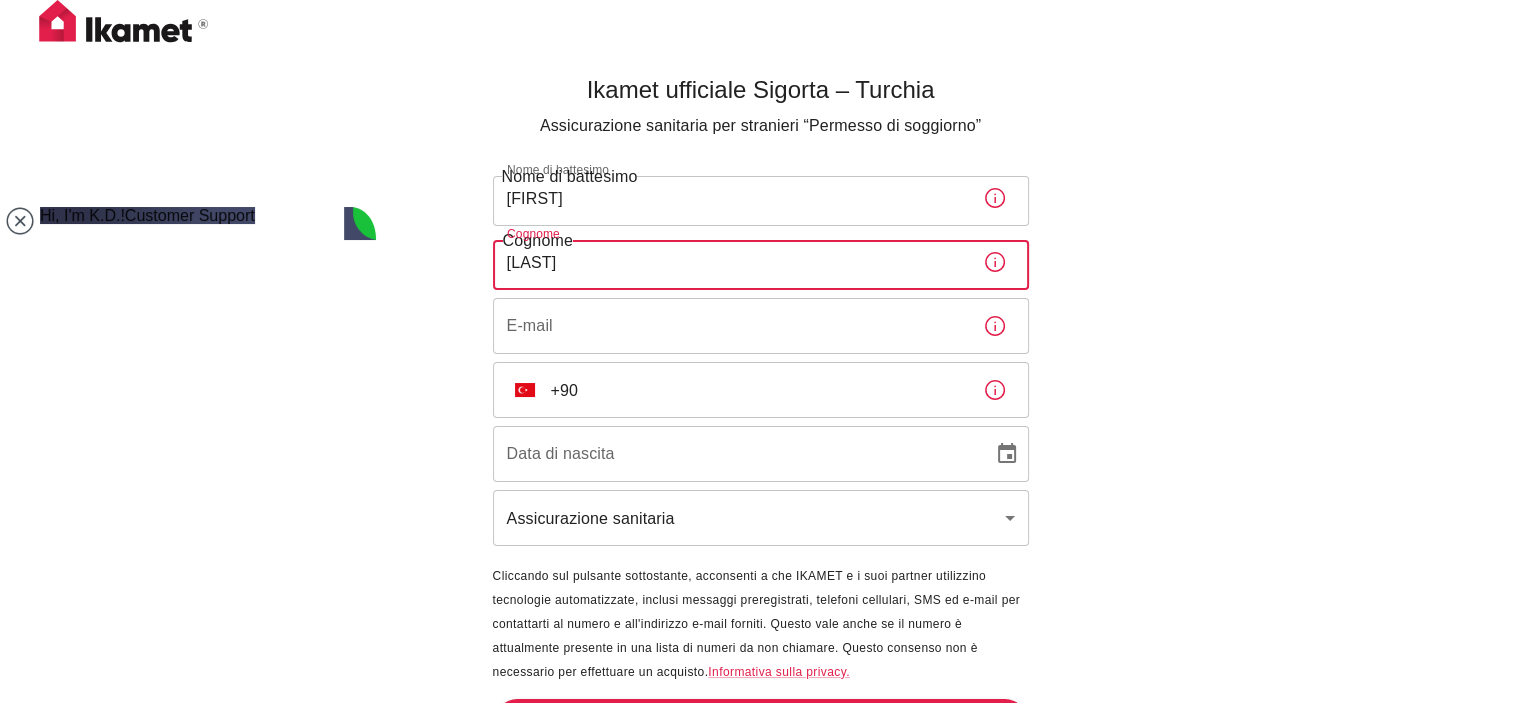type on "[LAST]" 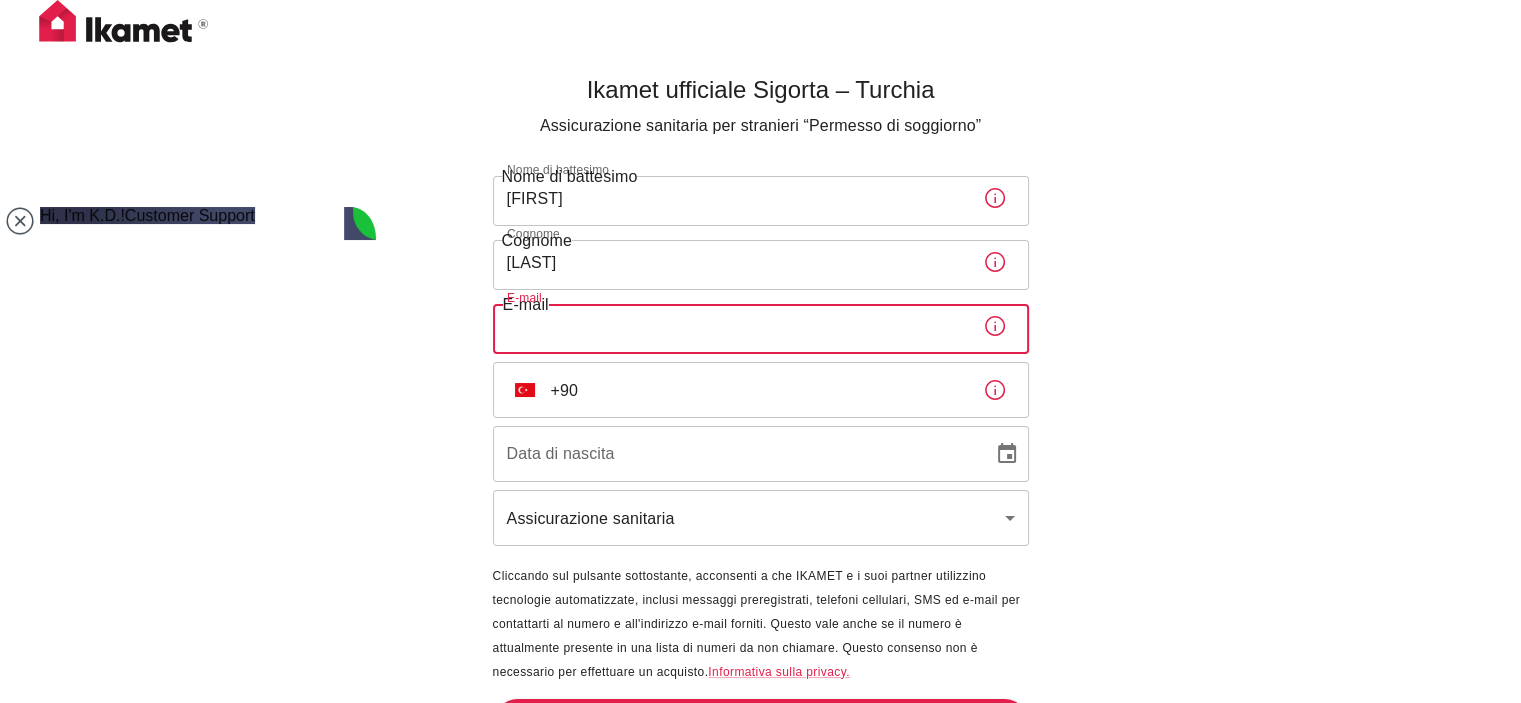 type on "[FIRST].[LAST]@example.com" 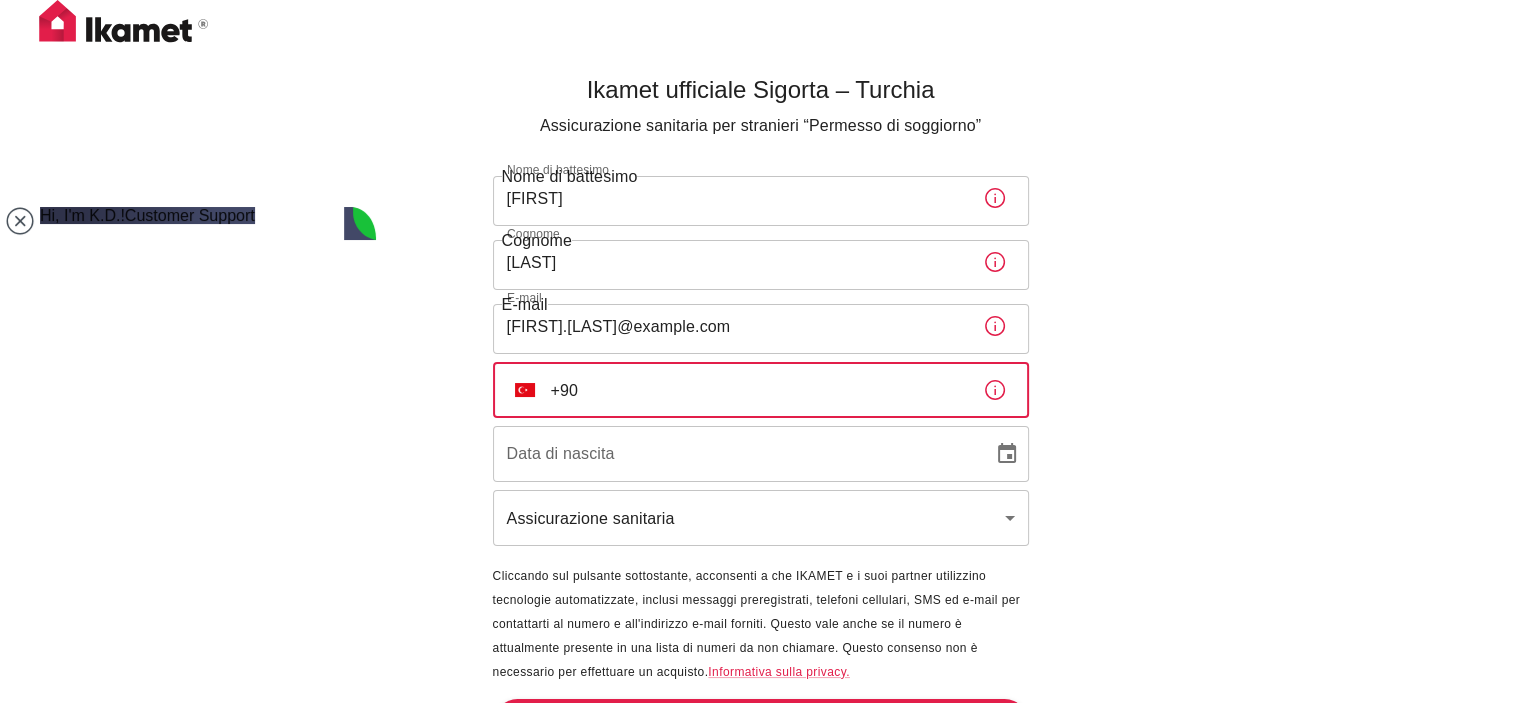 click on "+90" at bounding box center [759, 390] 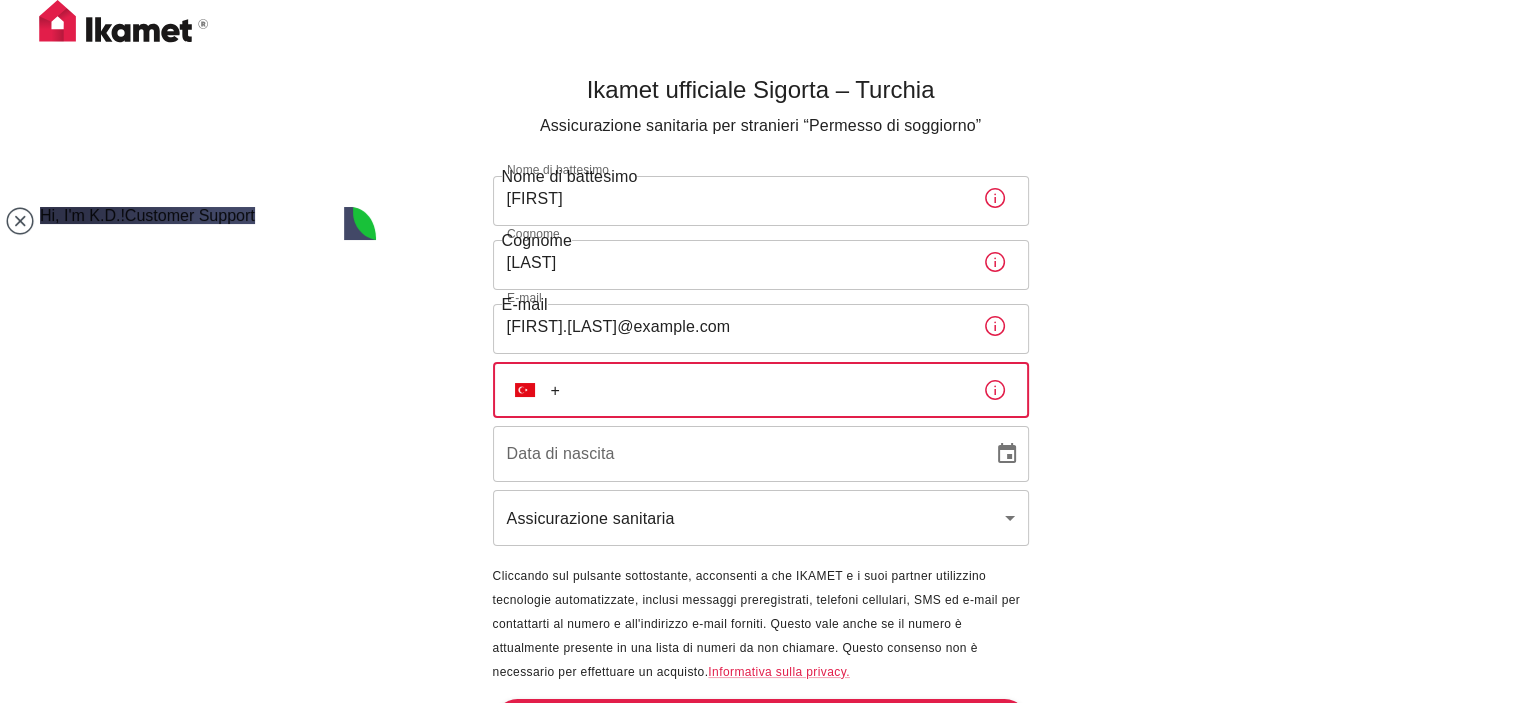 type on "+[COUNTRY_CODE] [PHONE]" 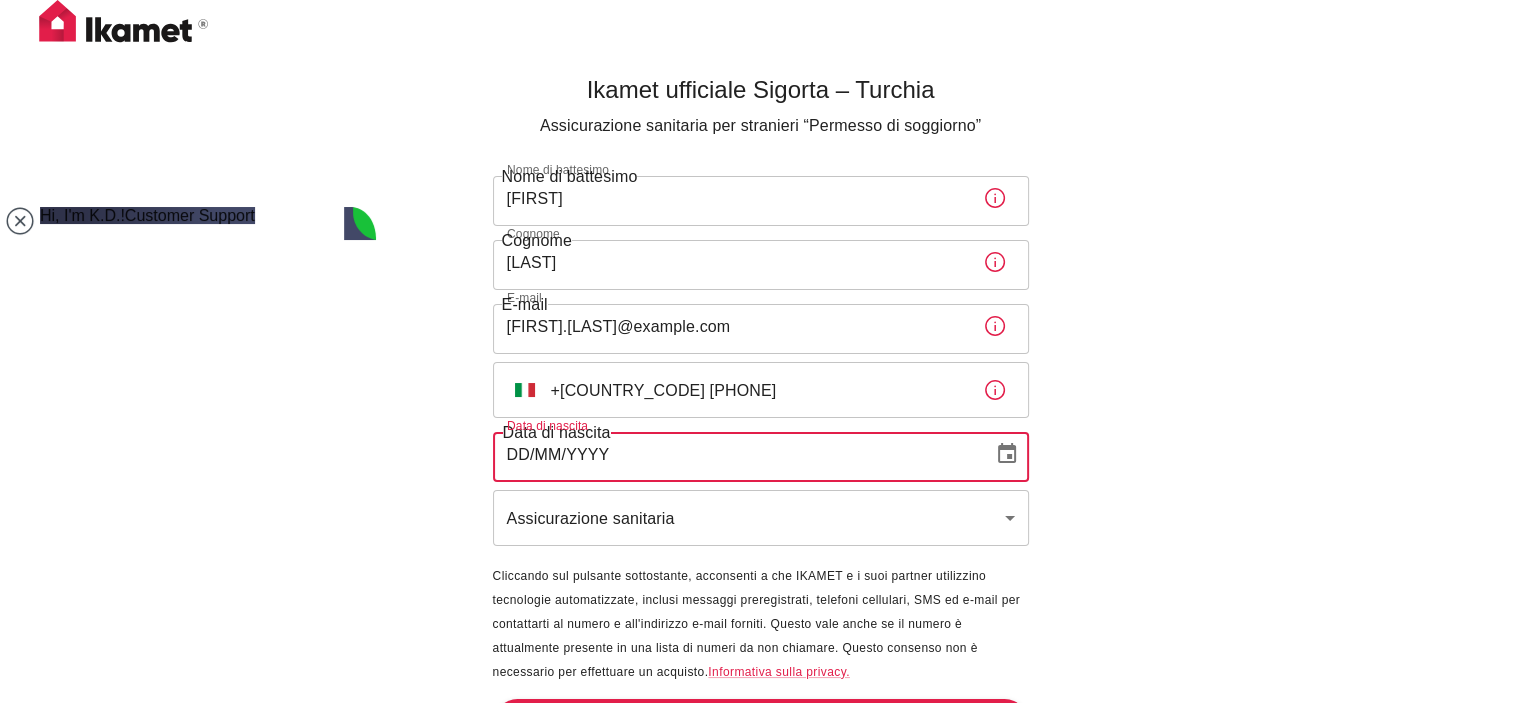 click on "DD/MM/YYYY" at bounding box center [736, 454] 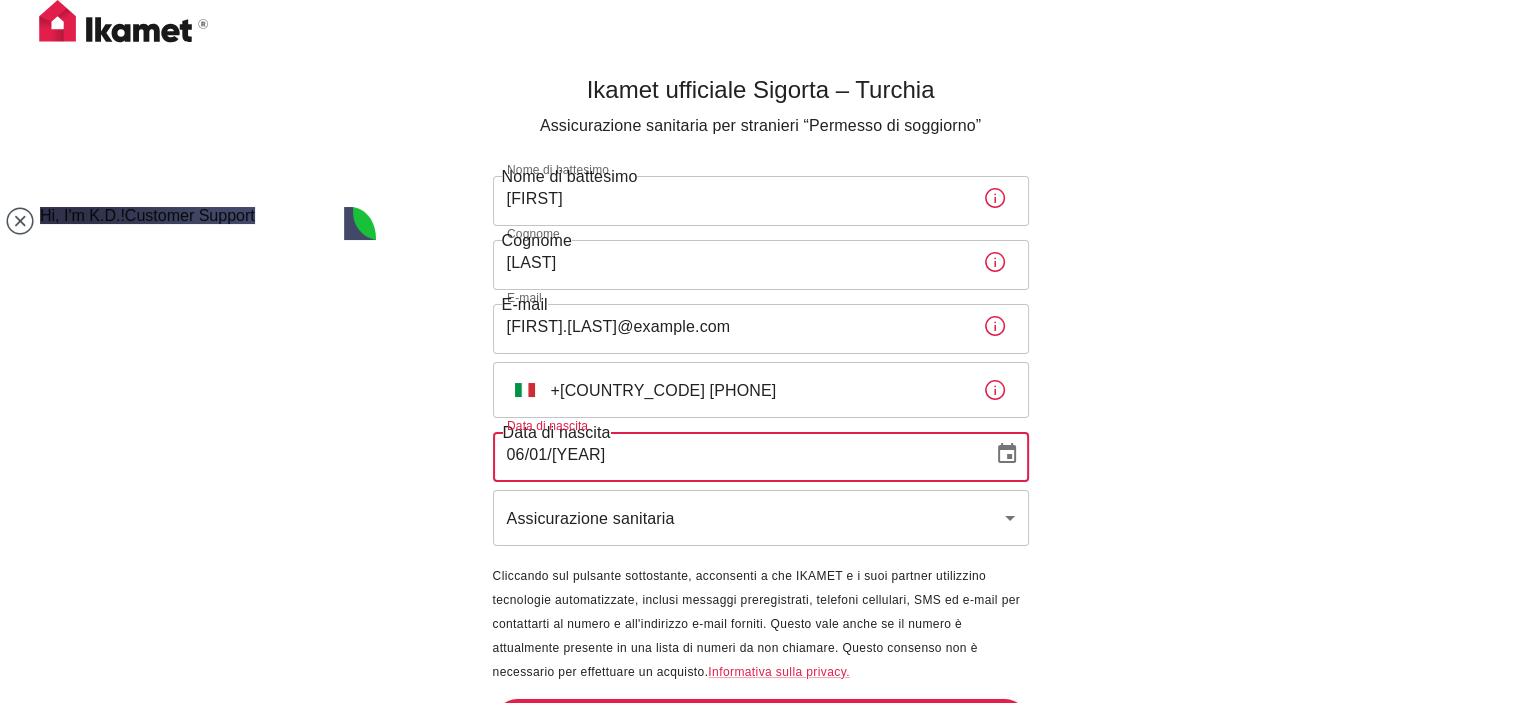 type on "06/01/[YEAR]" 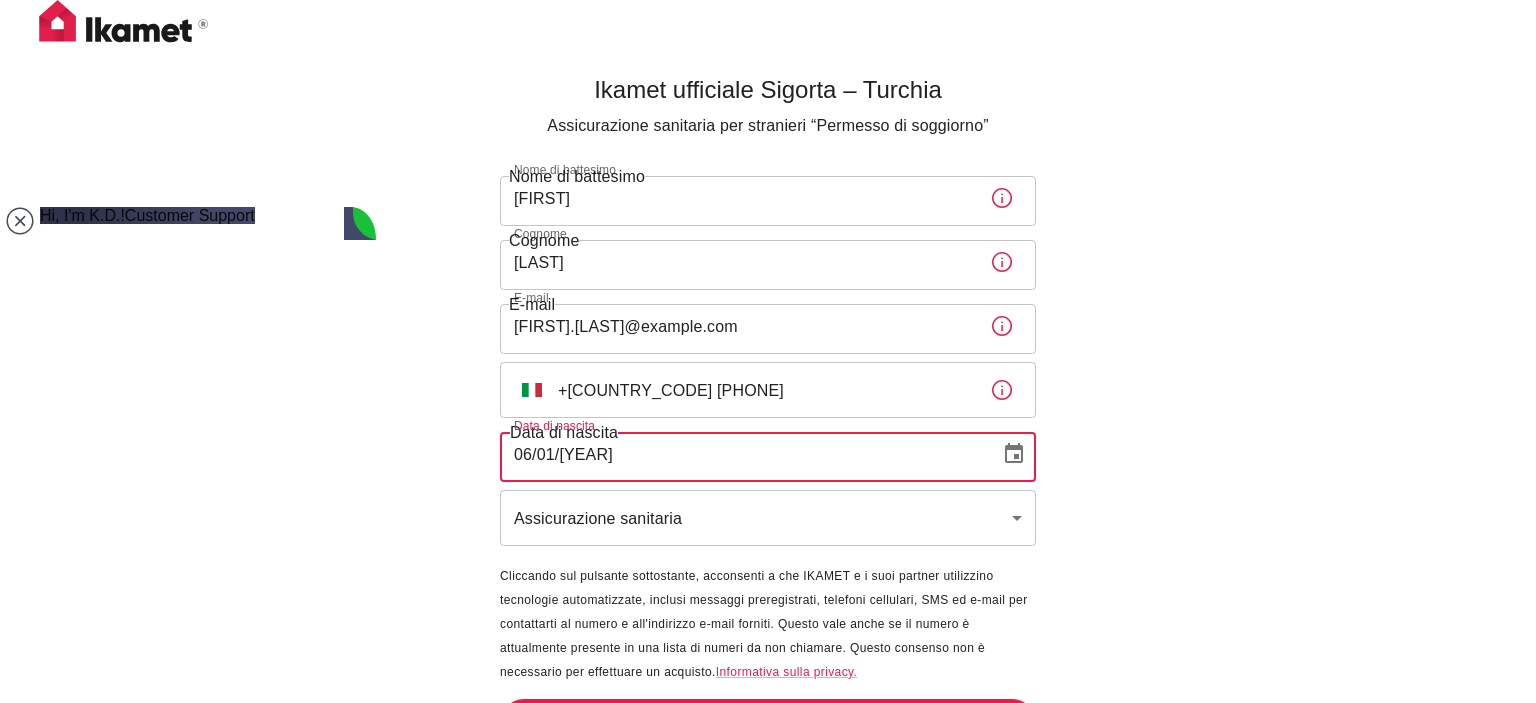 click on "Ikamet ufficiale Sigorta – Turchia Assicurazione sanitaria per stranieri “Permesso di soggiorno” Nome di battesimo [FIRST] Nome di battesimo Cognome [LAST] Cognome E-mail [FIRST].[LAST]@example.com E-mail ​ IT +[COUNTRY_CODE] [PHONE] ​ Data di nascita 06/01/[YEAR] Data di nascita Assicurazione sanitaria health ​ Cliccando sul pulsante sottostante, acconsenti a che IKAMET e i suoi partner utilizzino tecnologie automatizzate, inclusi messaggi preregistrati, telefoni cellulari, SMS ed e-mail per contattarti al numero e all'indirizzo e-mail forniti. Questo vale anche se il numero è attualmente presente in una lista di numeri da non chiamare. Questo consenso non è necessario per effettuare un acquisto.  Informativa sulla privacy. Prossimo
Testo originale Valuta questa traduzione Il tuo feedback verrà utilizzato per contribuire a migliorare Google Traduttore Hi, I'm K.D.! Customer Support Hi, I'm K.D.! Hello! How may I help you? 13:01 Citizenship by Investment Download the chat log" at bounding box center (768, 384) 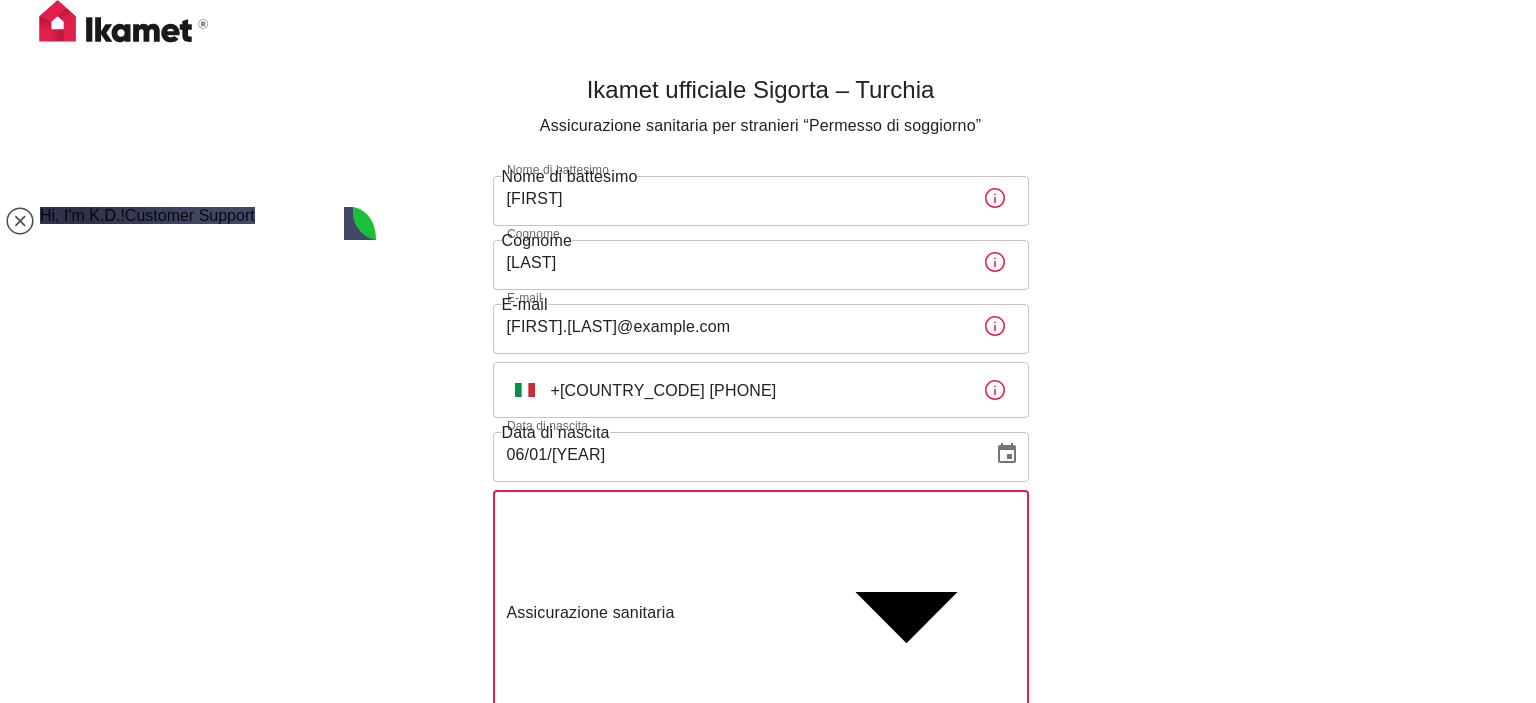 click on "Assicurazione Traffik" at bounding box center [760, 981] 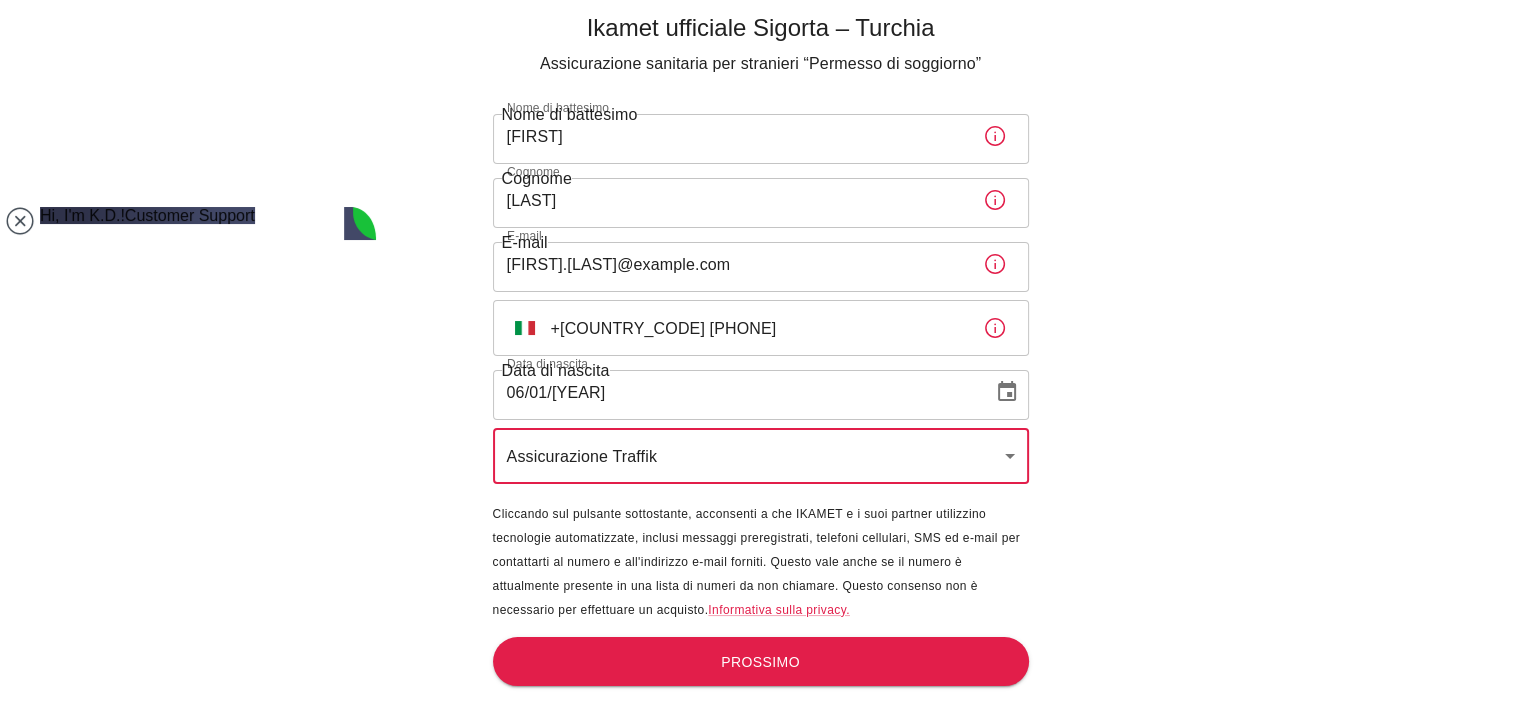 scroll, scrollTop: 66, scrollLeft: 0, axis: vertical 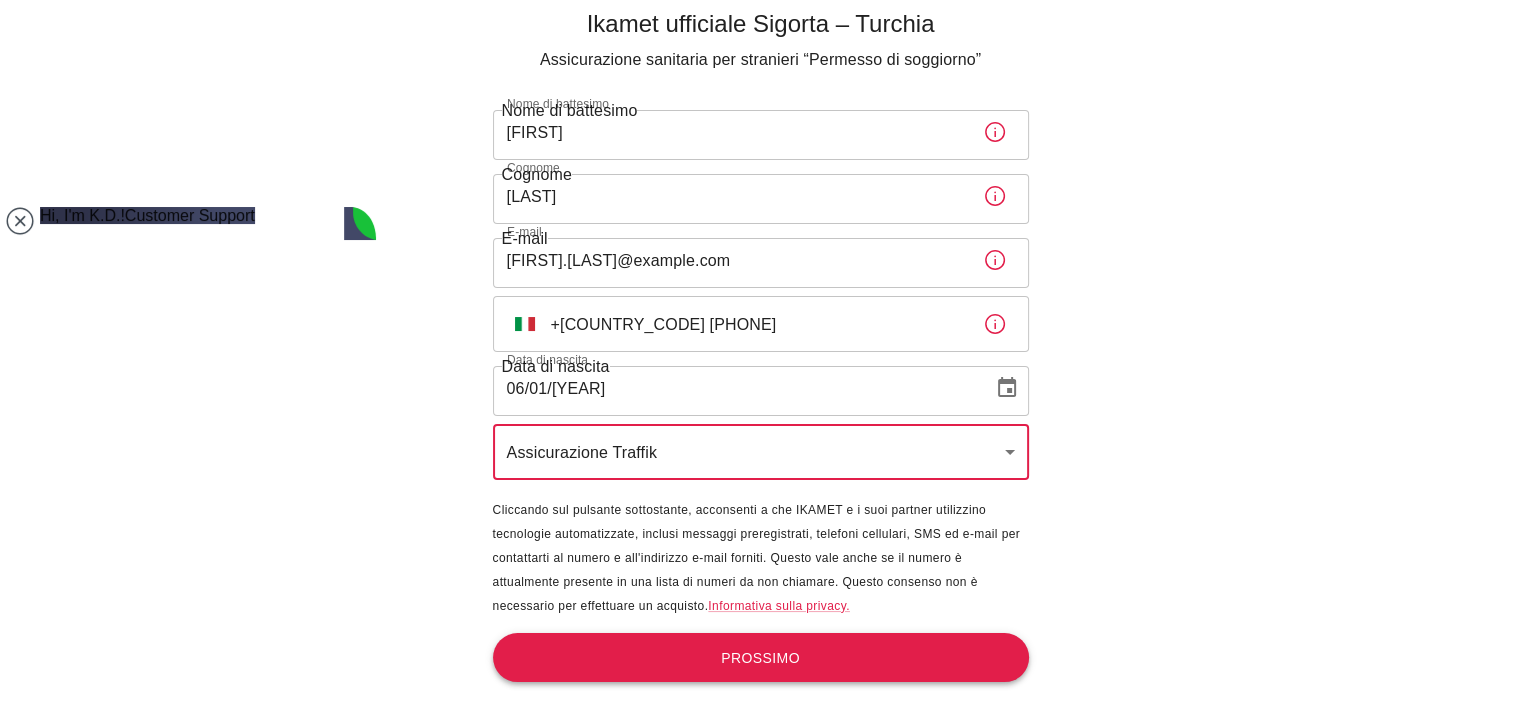 click on "Prossimo" at bounding box center (760, 658) 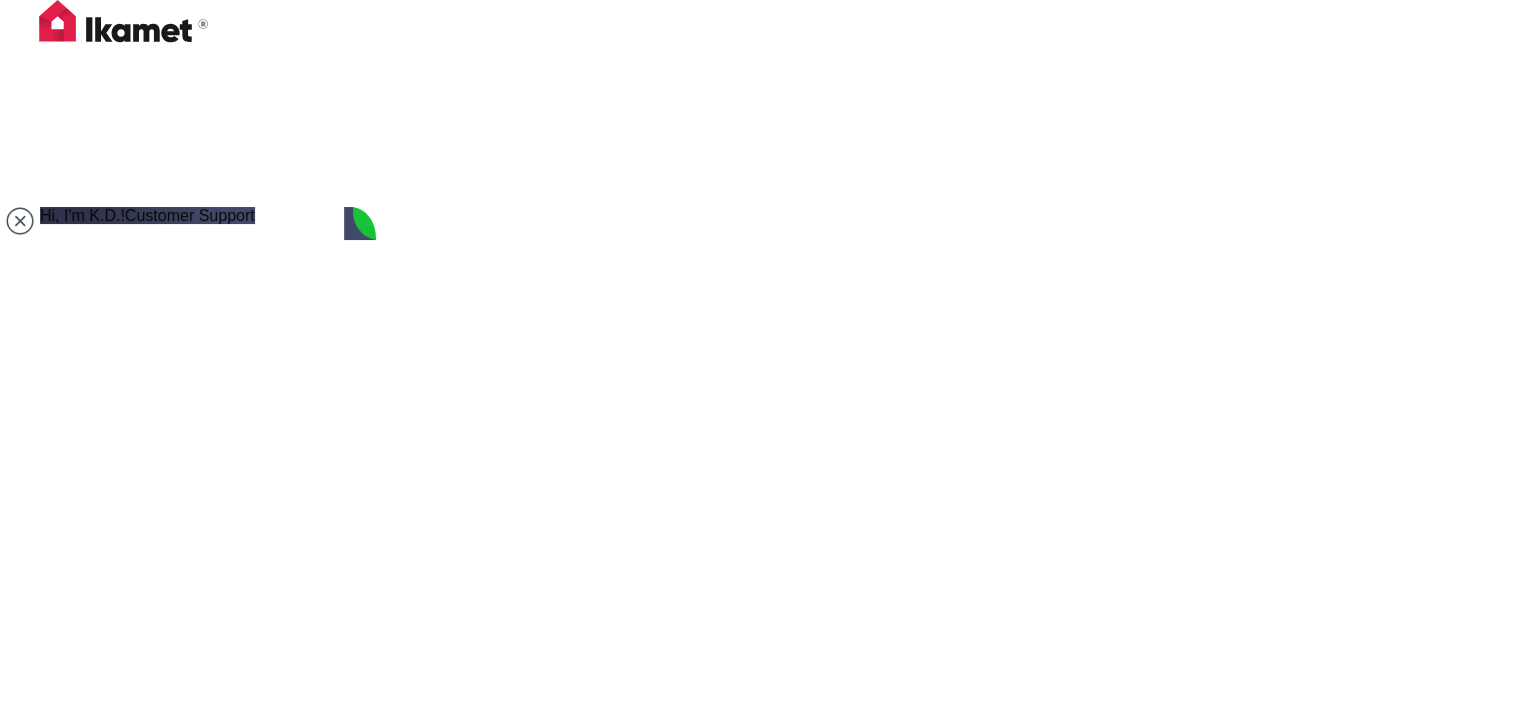 scroll, scrollTop: 0, scrollLeft: 0, axis: both 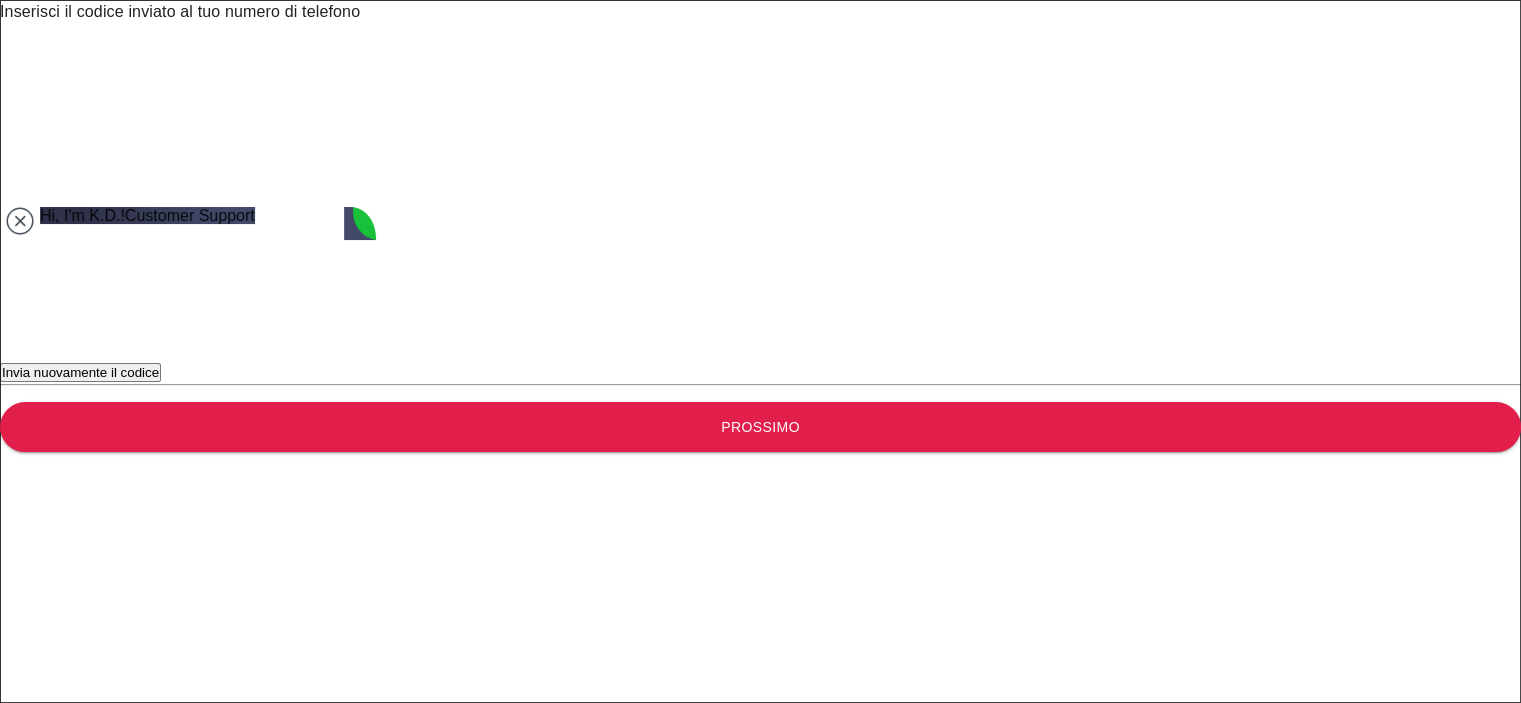 click on "Invia nuovamente il codice" at bounding box center (80, 372) 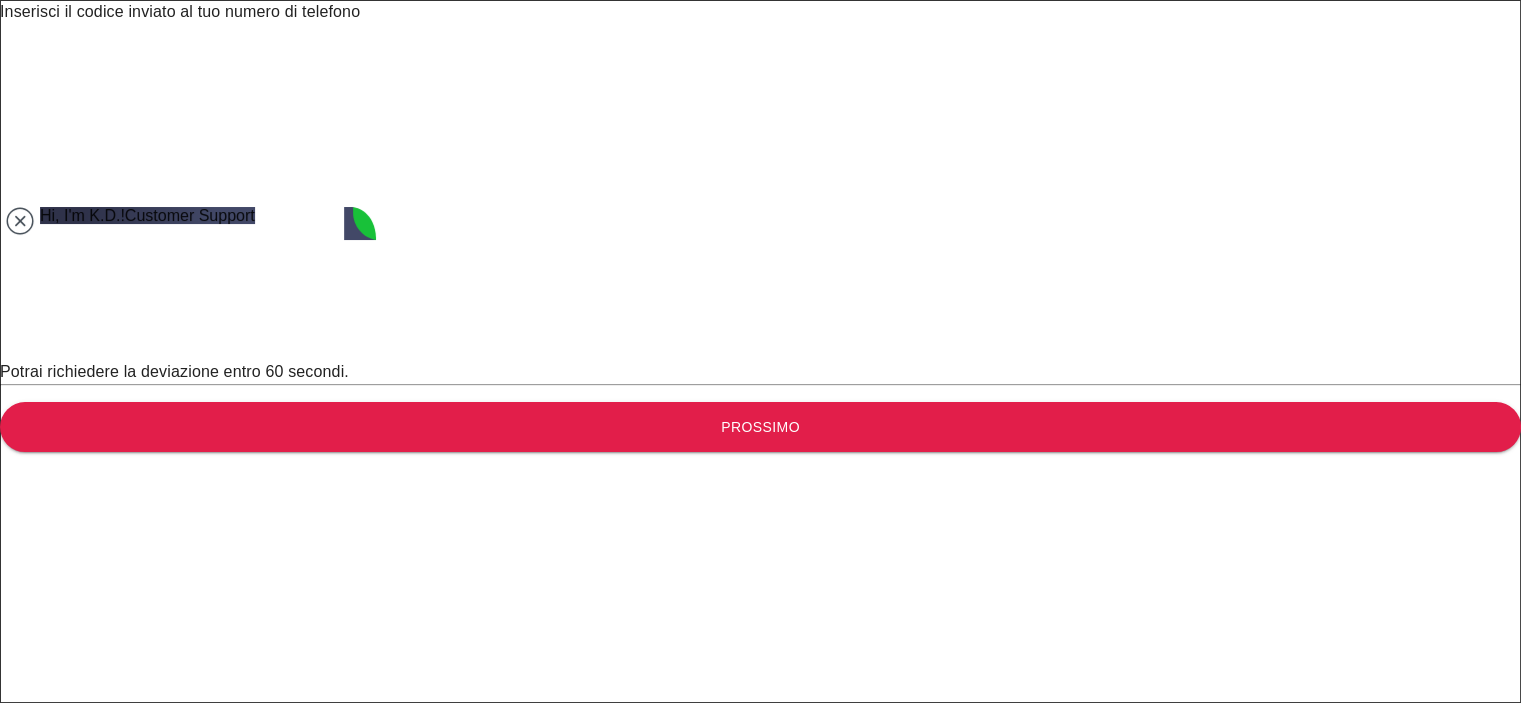 scroll, scrollTop: 0, scrollLeft: 0, axis: both 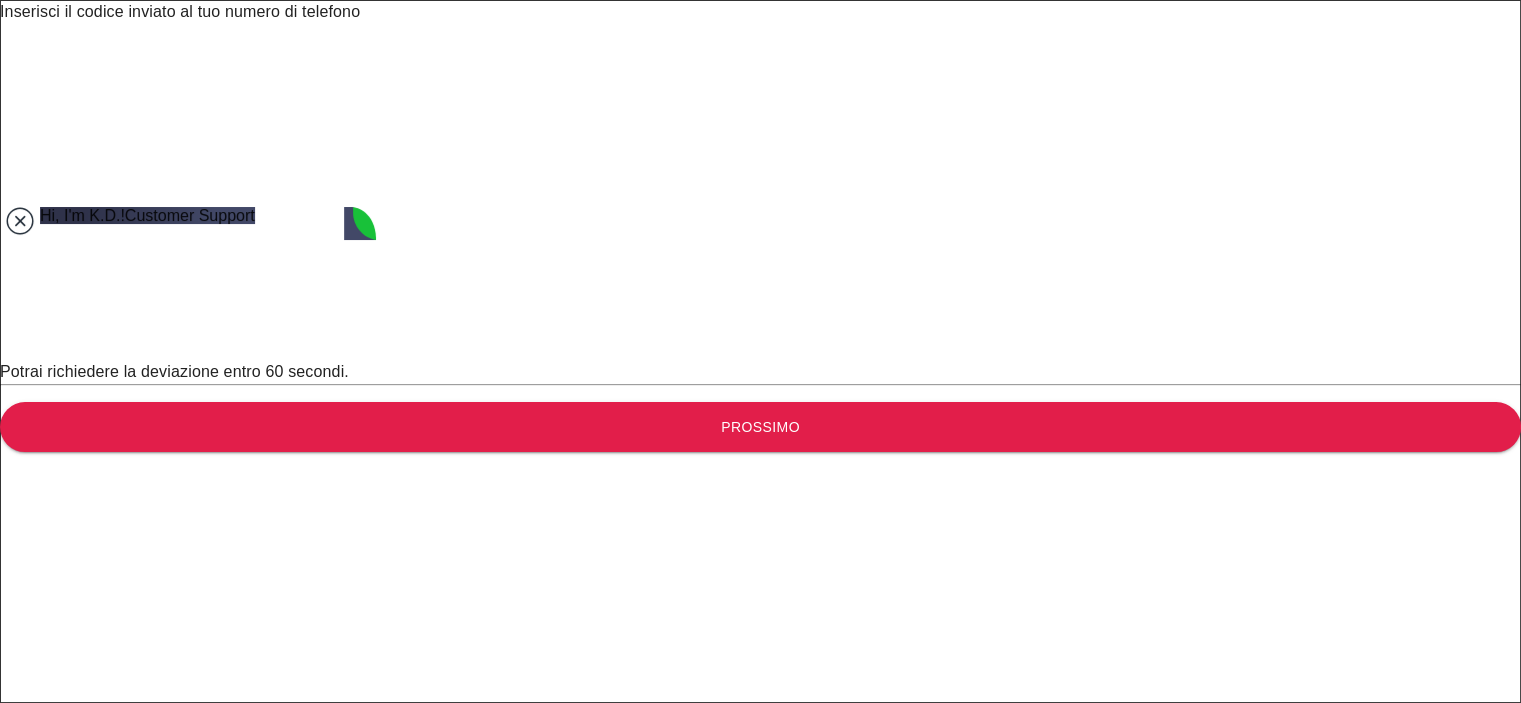 click at bounding box center (20, 221) 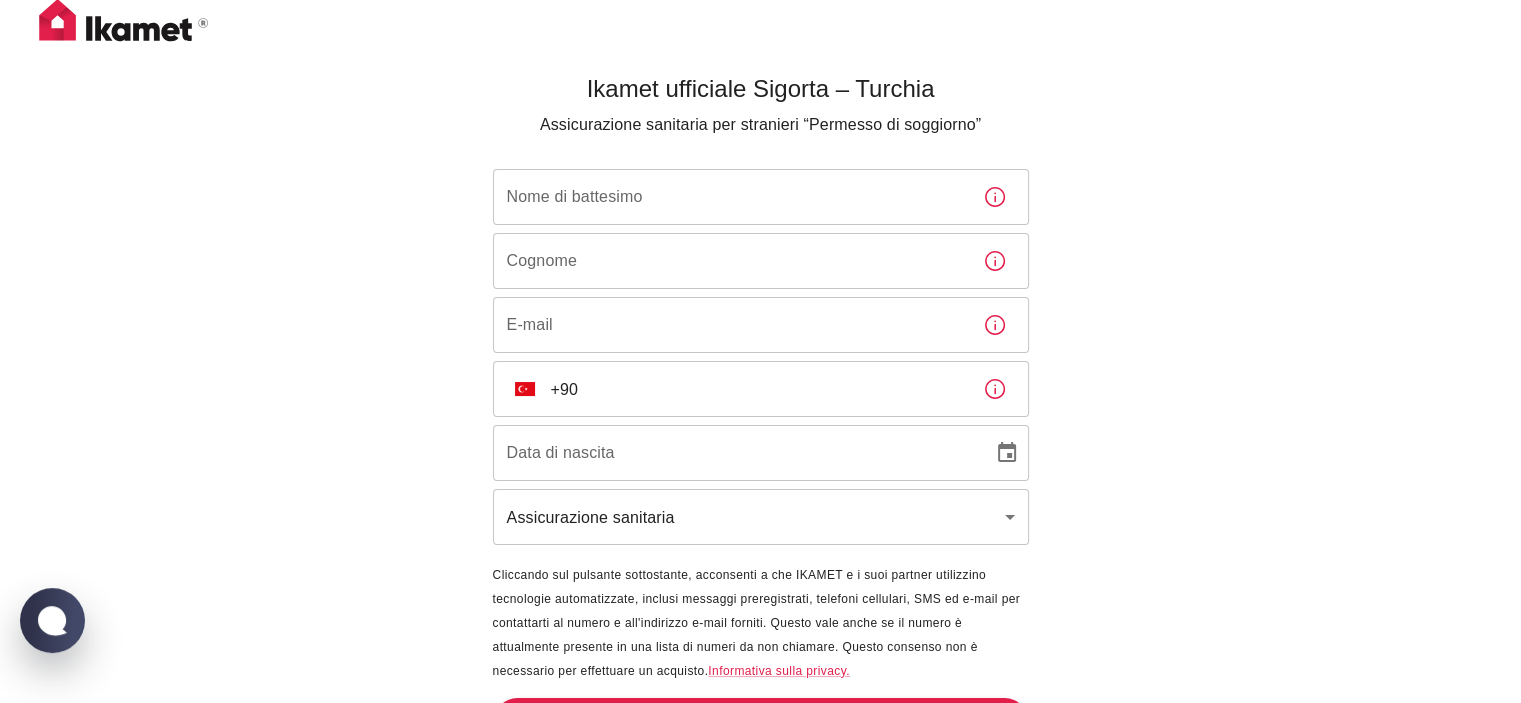 scroll, scrollTop: 0, scrollLeft: 0, axis: both 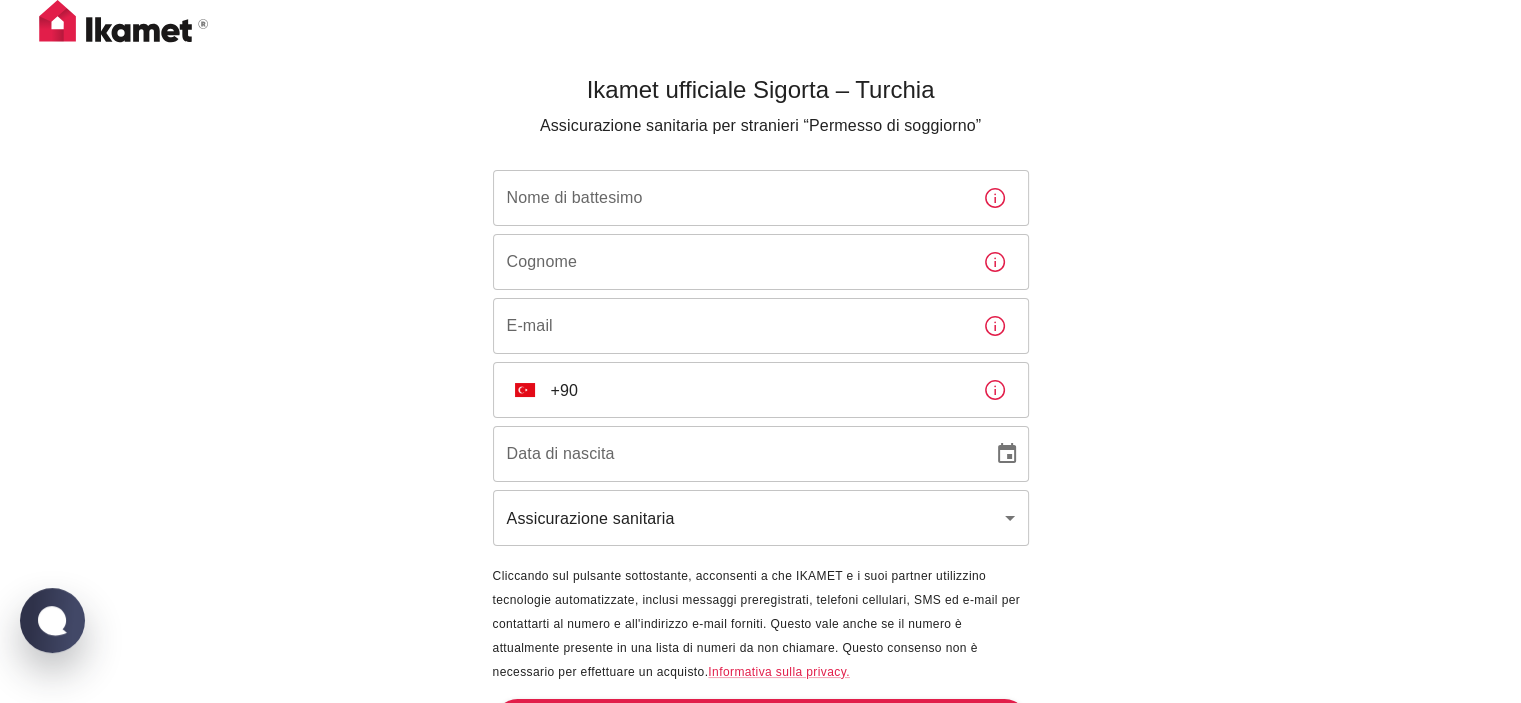 click on "Nome di battesimo" at bounding box center [730, 198] 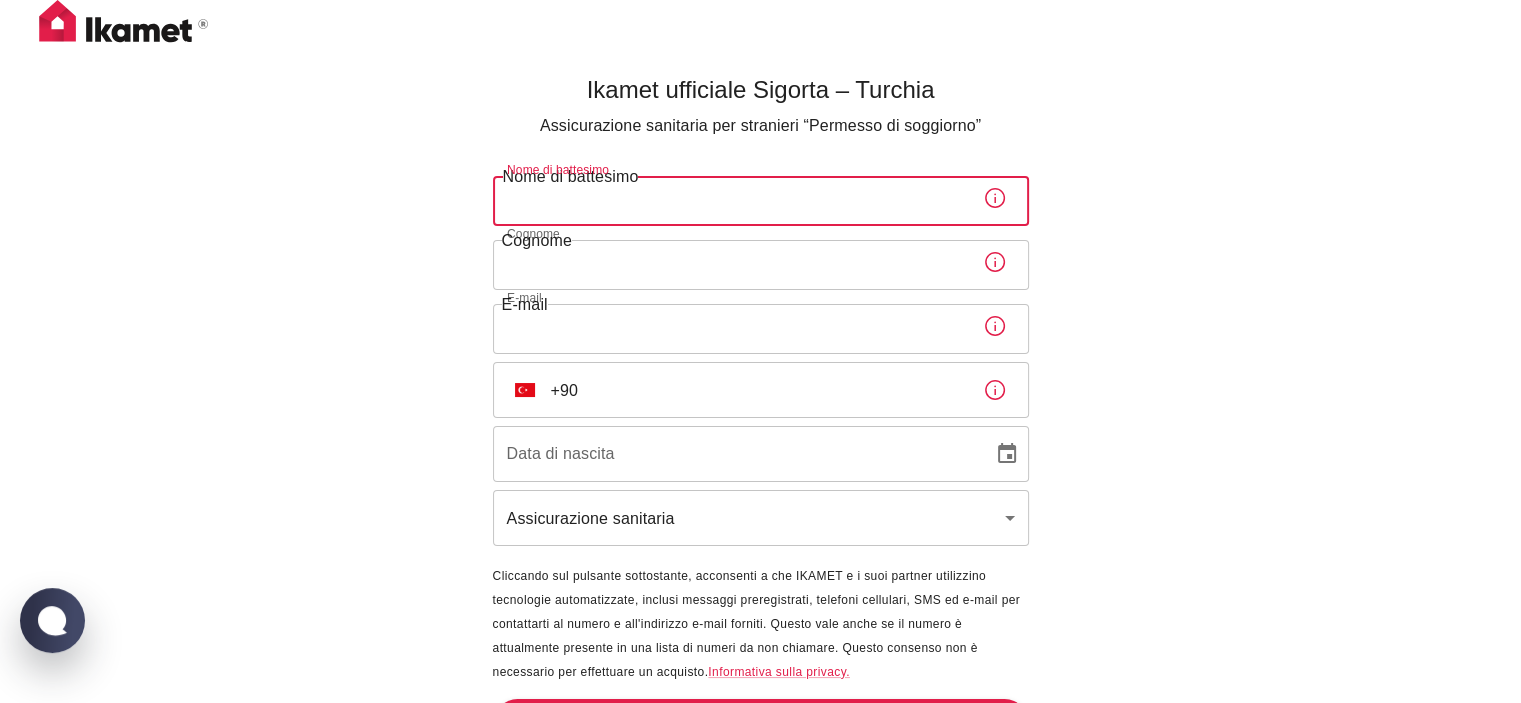 type on "[FIRST] [LAST]" 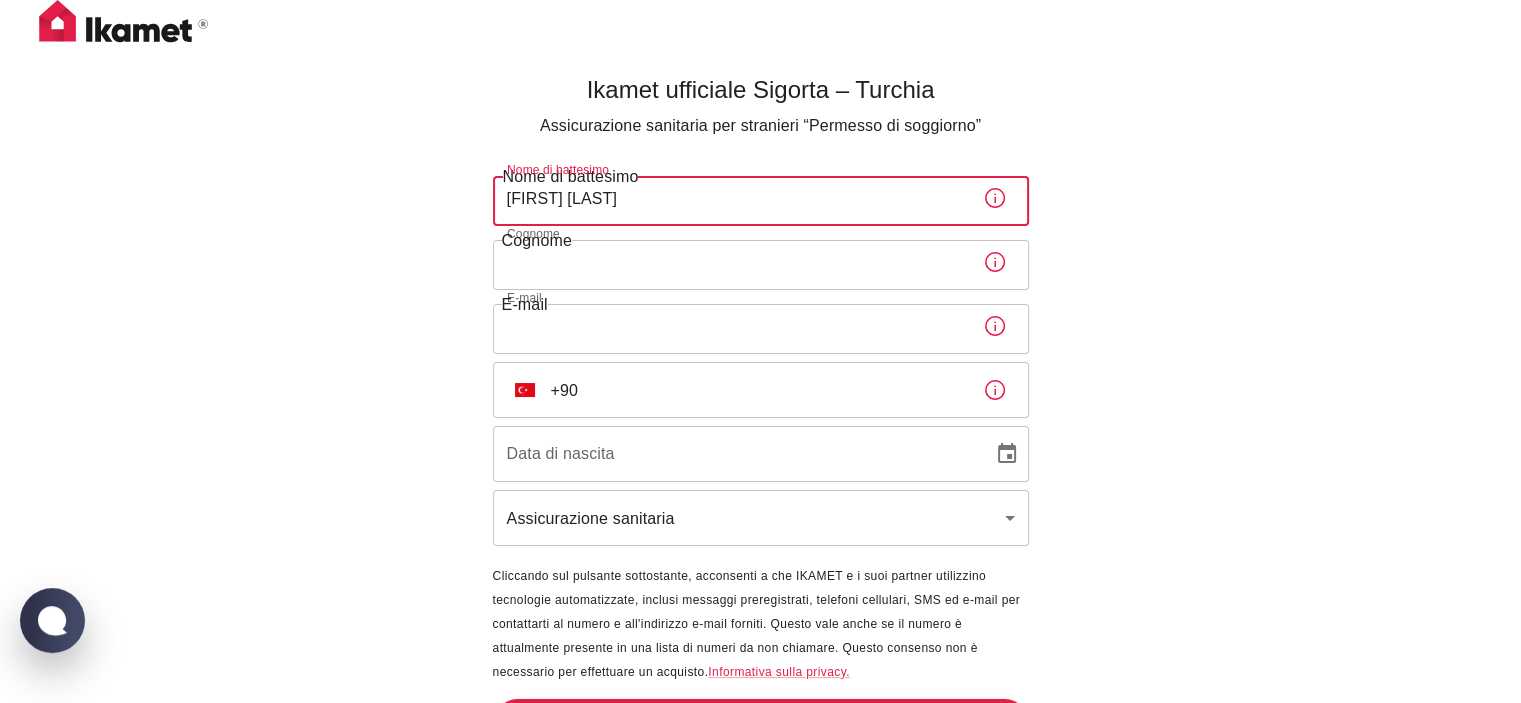 type on "[LAST]" 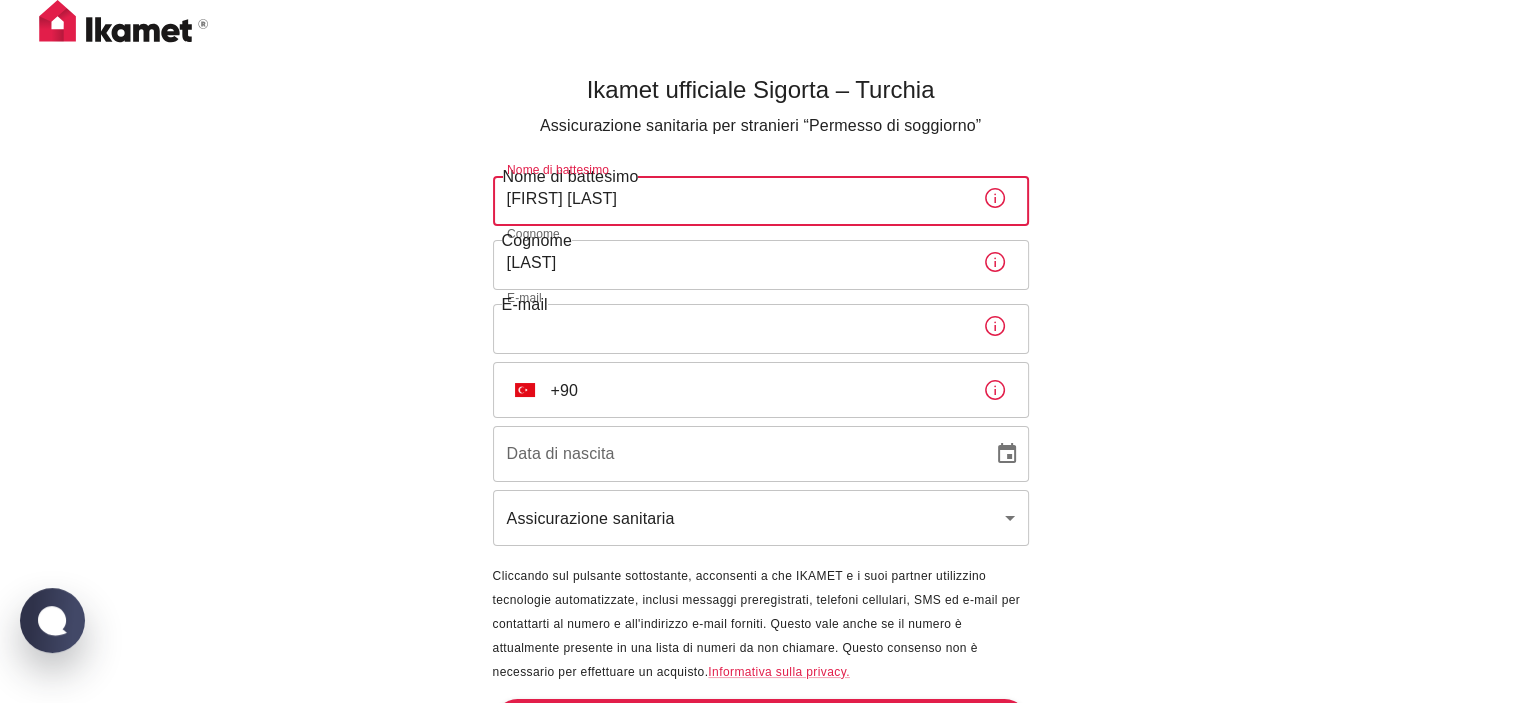 type on "[FIRST].[LAST]@example.com" 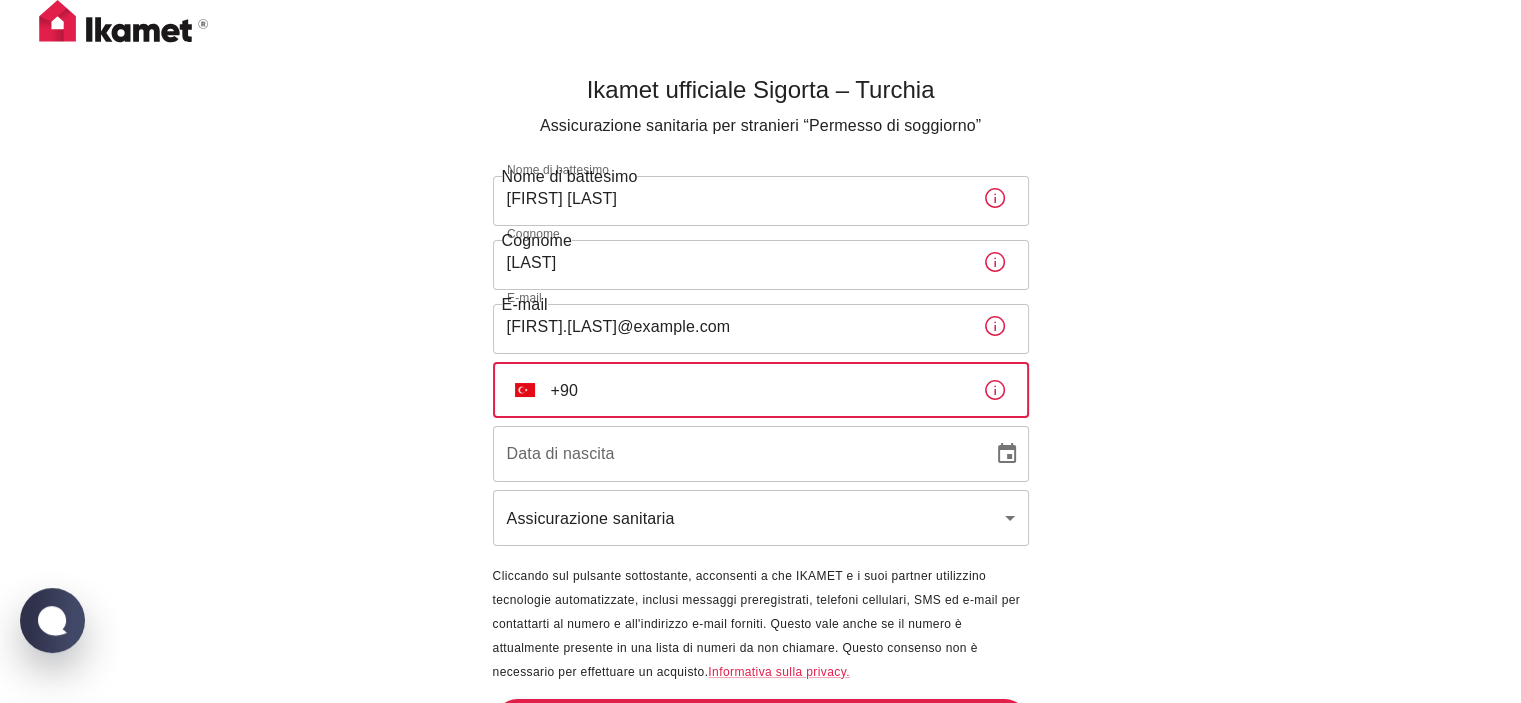 click on "+90" at bounding box center [759, 390] 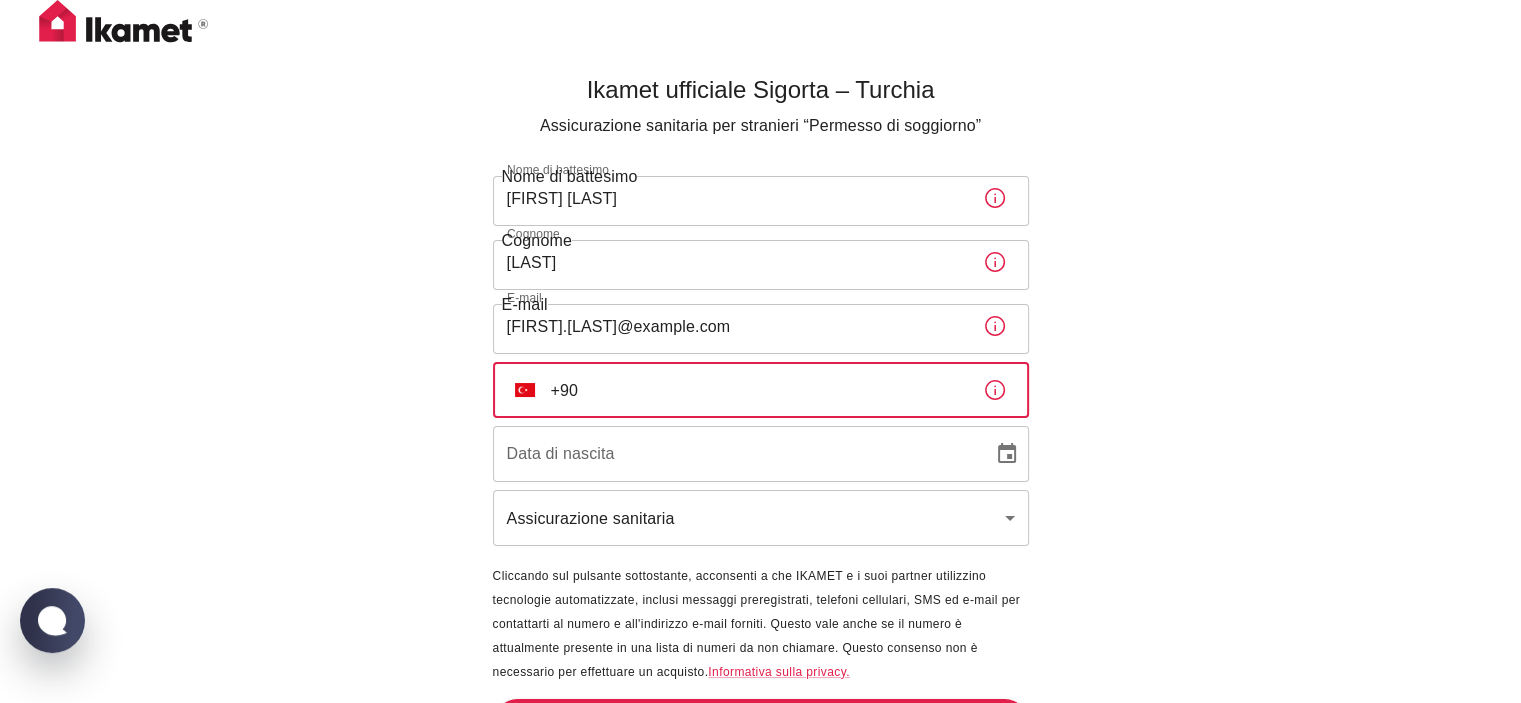 click 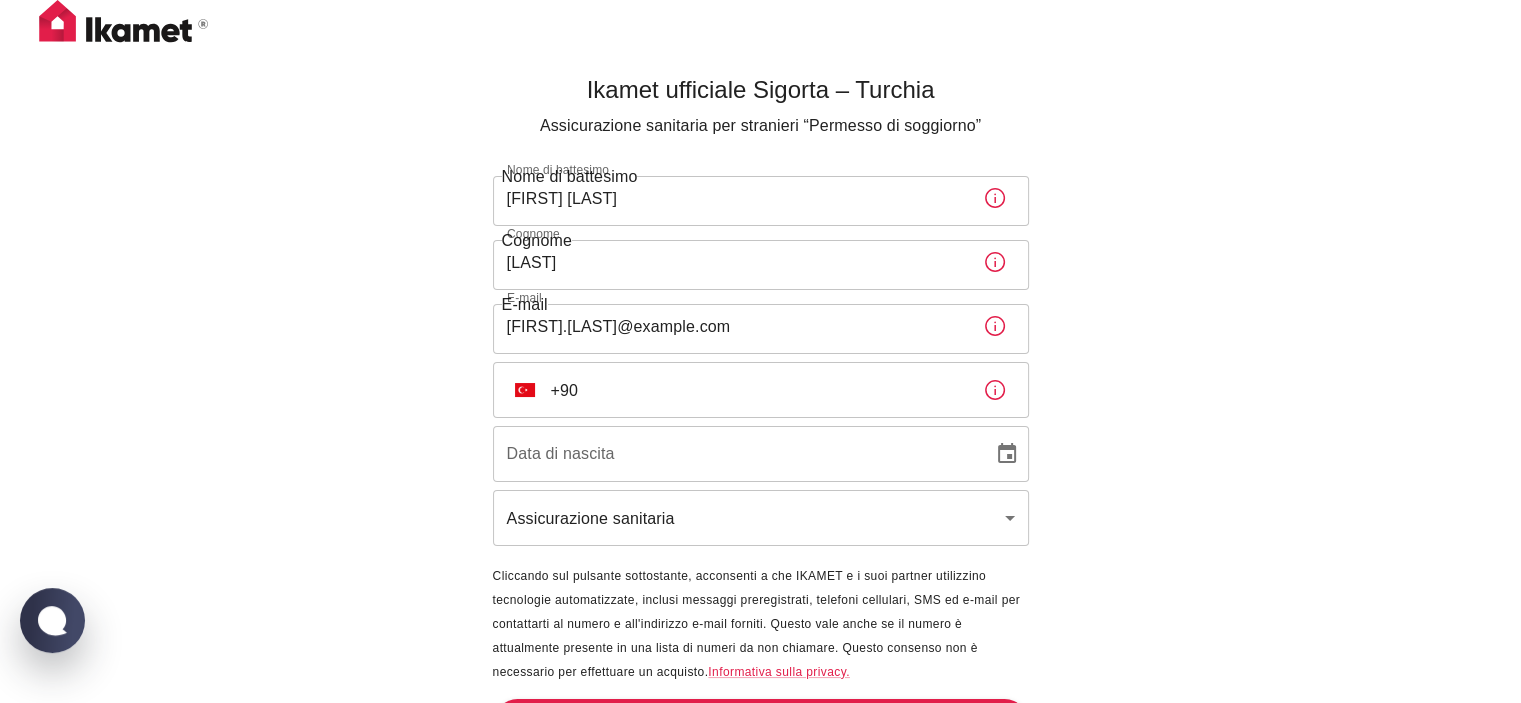 click on "+90" at bounding box center [759, 390] 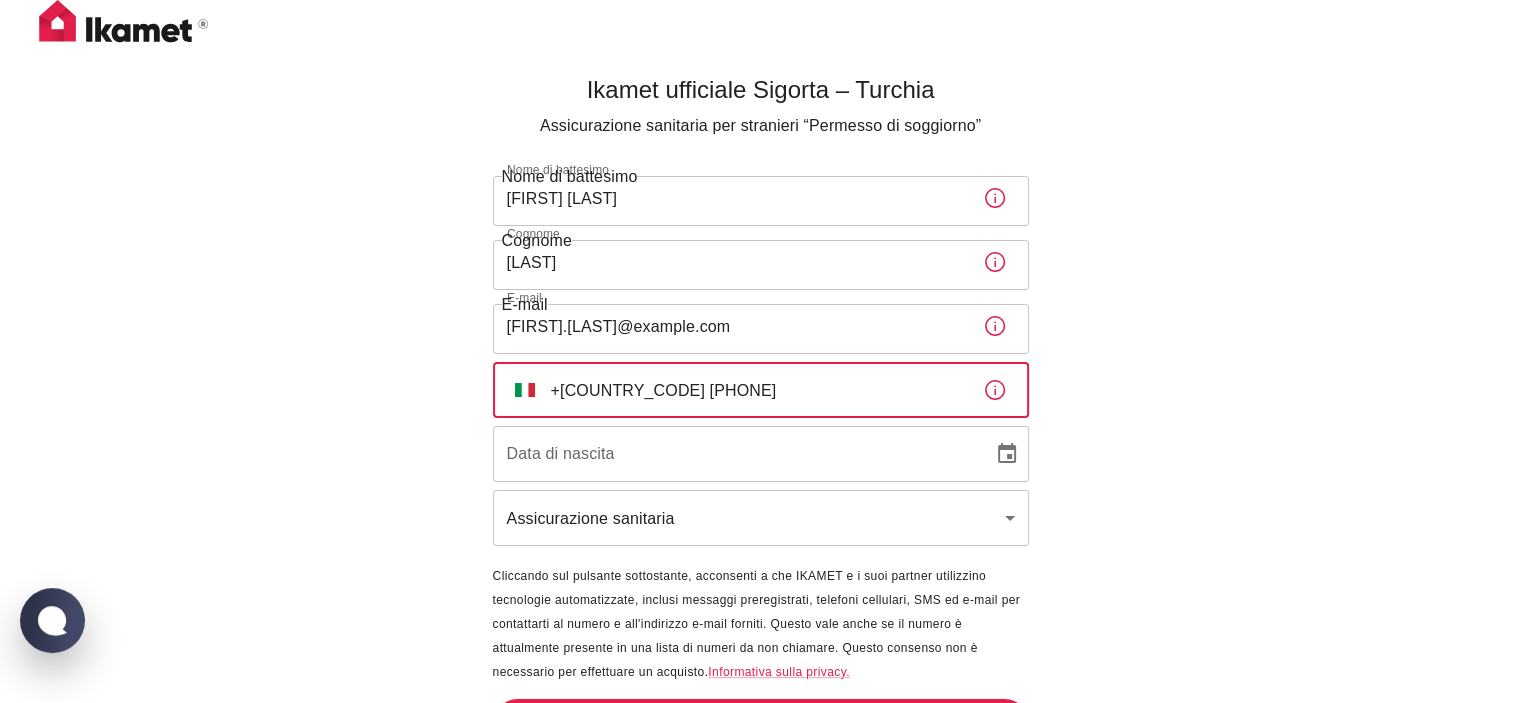 type on "+[COUNTRY_CODE] [PHONE]" 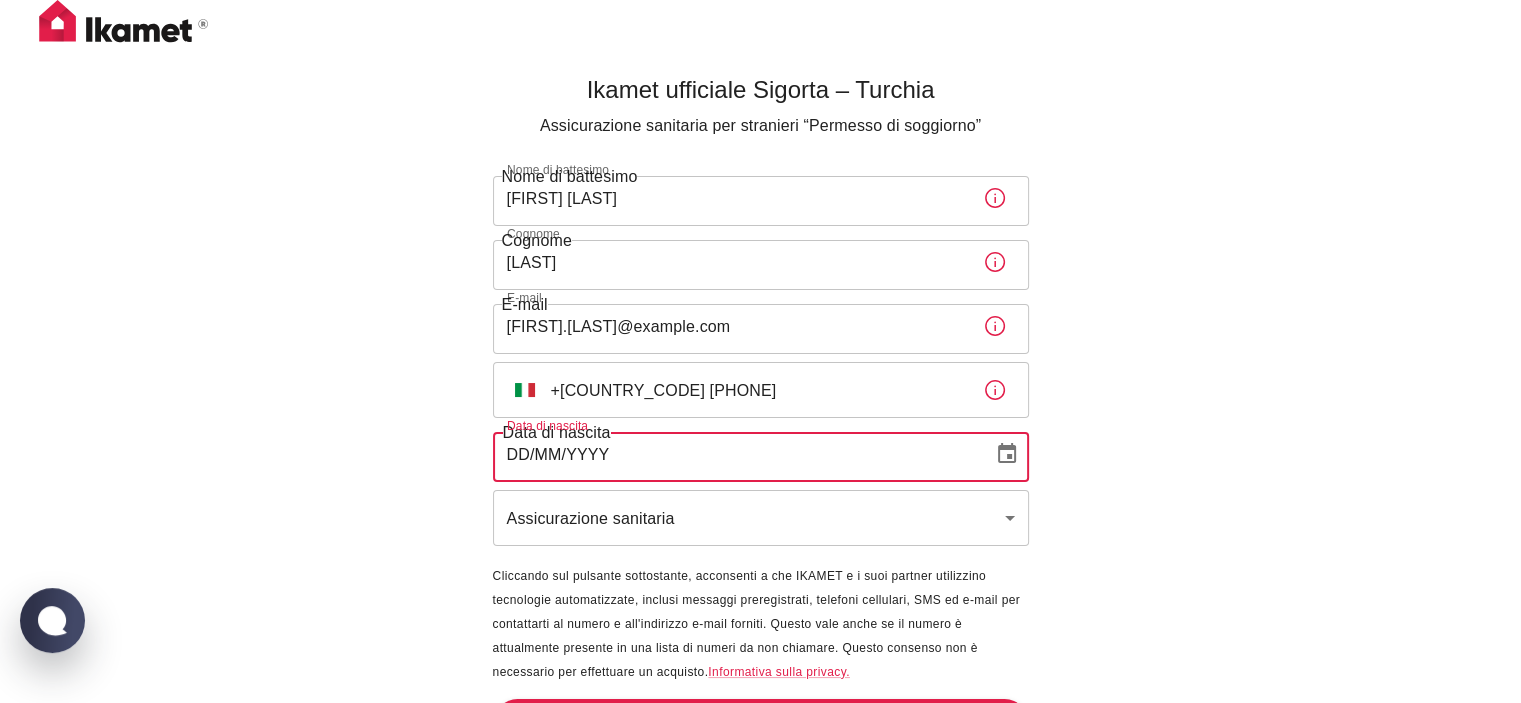 click on "DD/MM/YYYY" at bounding box center (736, 454) 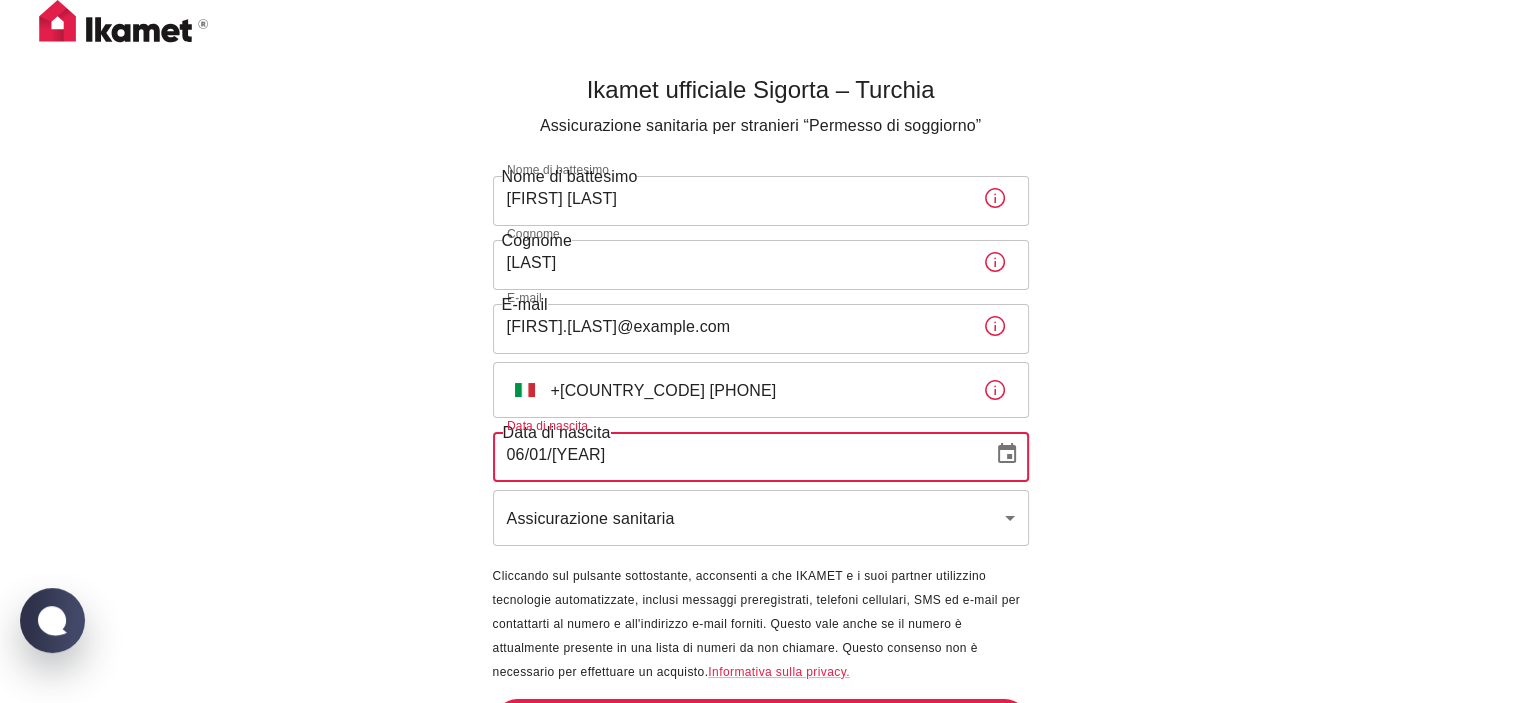 type on "06/01/[YEAR]" 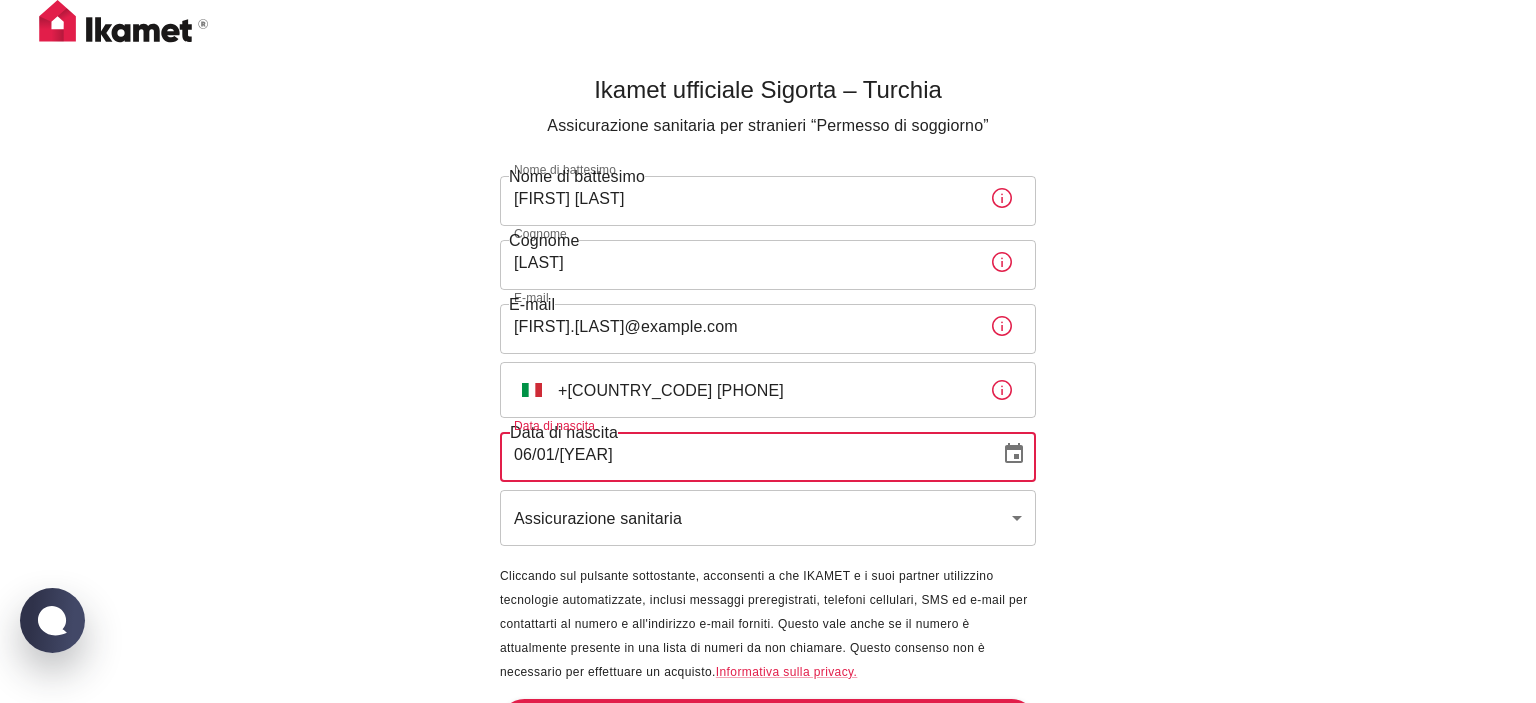 click on "Ikamet ufficiale Sigorta – Turchia Assicurazione sanitaria per stranieri “Permesso di soggiorno” Nome di battesimo [FIRST] Nome di battesimo Cognome [LAST] Cognome E-mail [FIRST].[LAST]@example.com E-mail ​ IT +[COUNTRY_CODE] [PHONE] ​ Data di nascita 06/01/[YEAR] Data di nascita Assicurazione sanitaria health ​ Cliccando sul pulsante sottostante, acconsenti a che IKAMET e i suoi partner utilizzino tecnologie automatizzate, inclusi messaggi preregistrati, telefoni cellulare, SMS ed e-mail per contattarti al numero e all'indirizzo e-mail forniti. Questo vale anche se il numero è attualmente presente in una lista di numeri da non chiamare. Questo consenso non è necessario per effettuare un acquisto.  Informativa sulla privacy. Prossimo
Ikamet Sigorta | Home
Testo originale Valuta questa traduzione Il tuo feedback verrà utilizzato per contribuire a migliorare Google Traduttore" at bounding box center (768, 384) 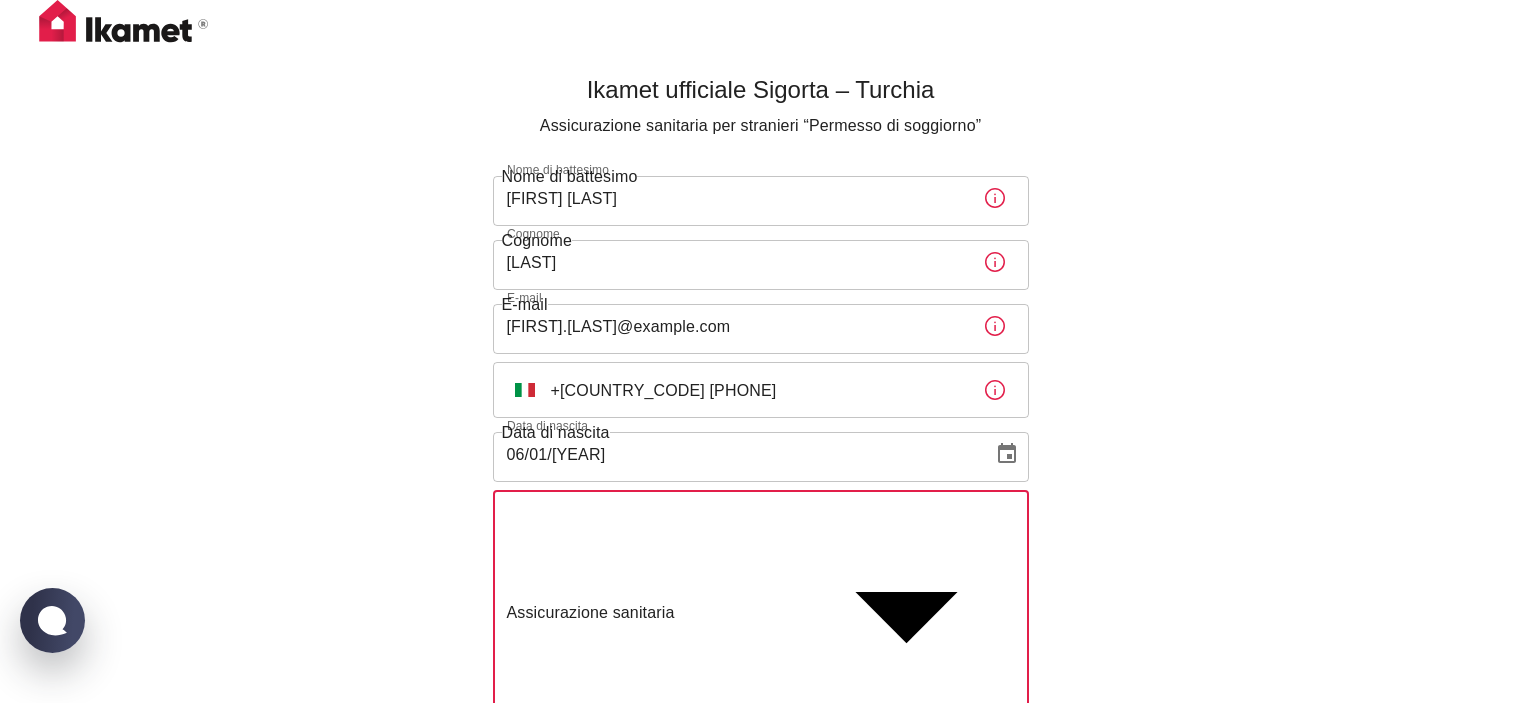 click on "Assicurazione Traffik" at bounding box center (760, 981) 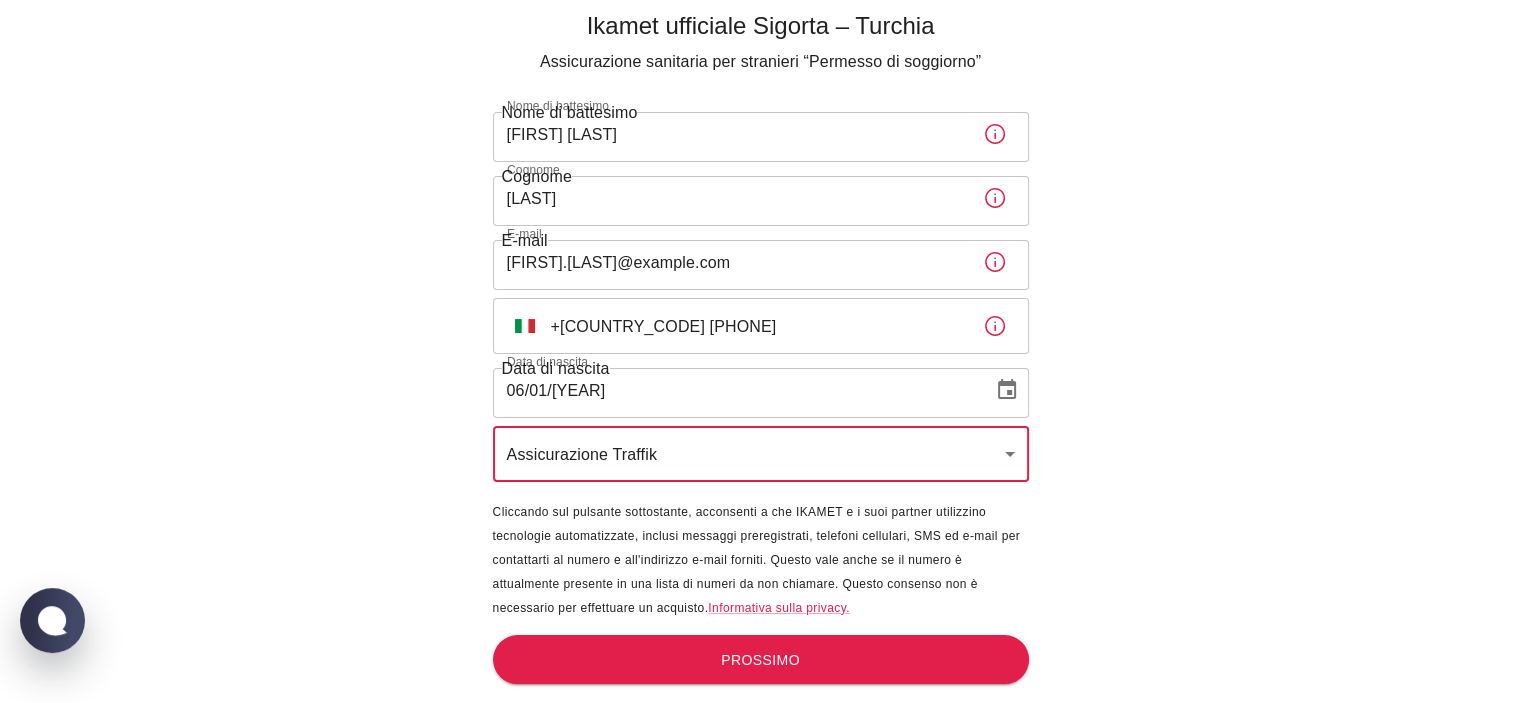 scroll, scrollTop: 66, scrollLeft: 0, axis: vertical 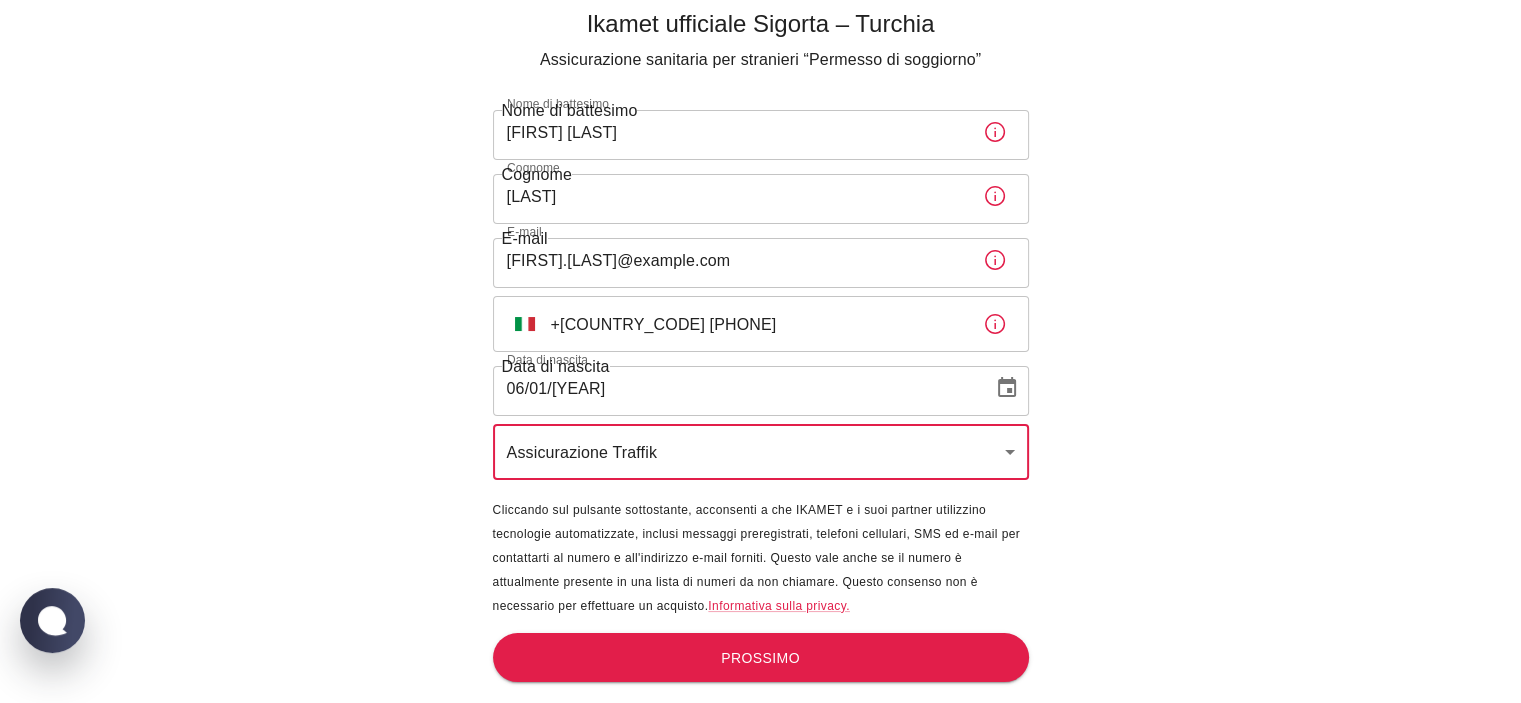 click on "+[COUNTRY_CODE] [PHONE]" at bounding box center [759, 324] 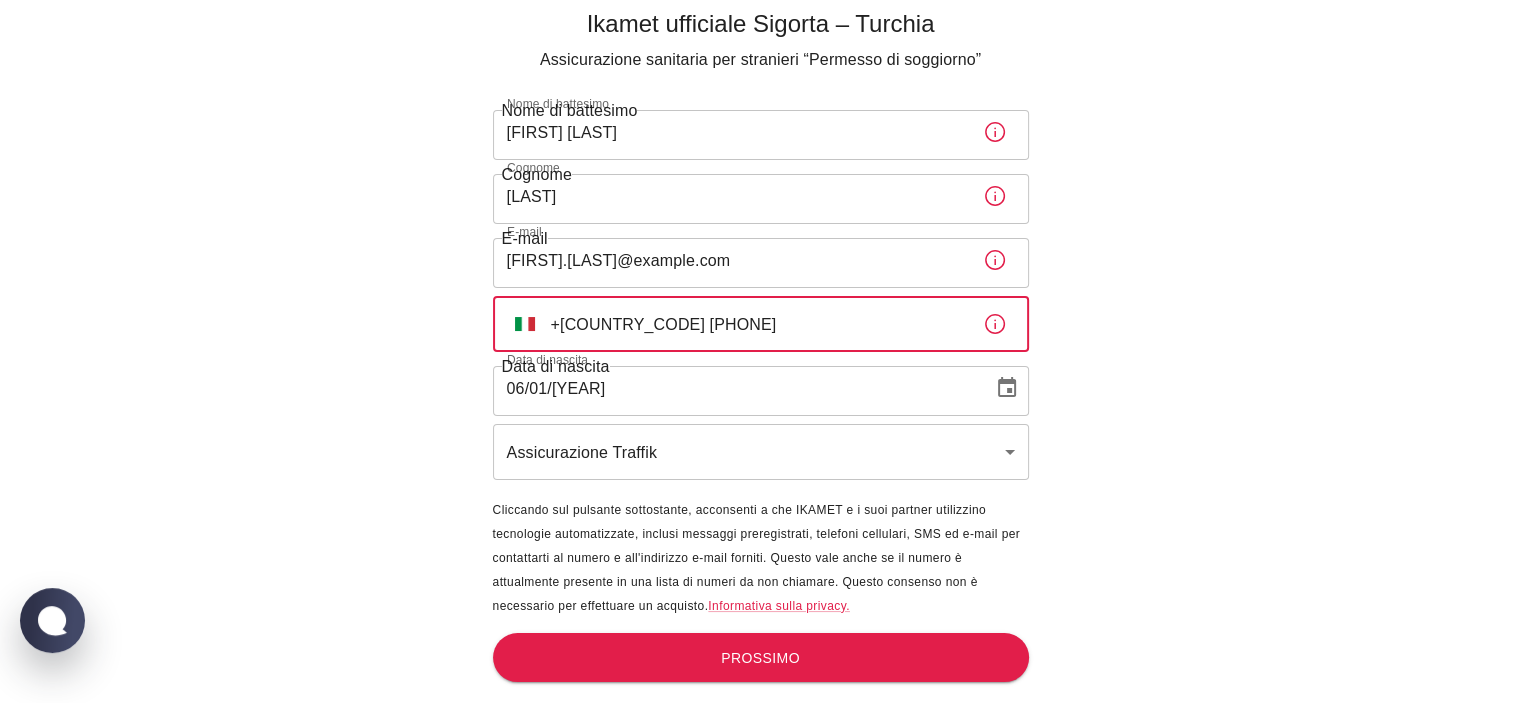 type on "+[COUNTRY_CODE] [PHONE]" 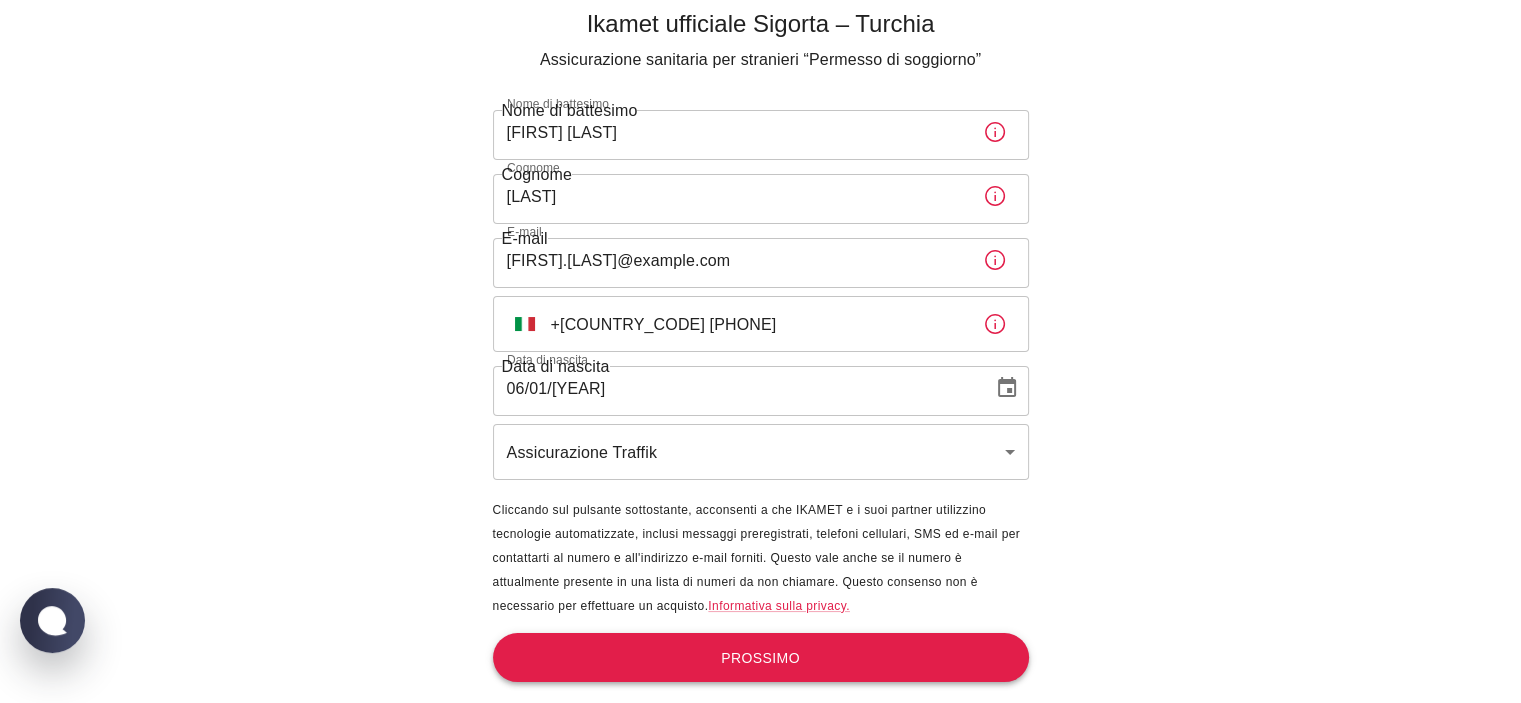 click on "Prossimo" at bounding box center (760, 658) 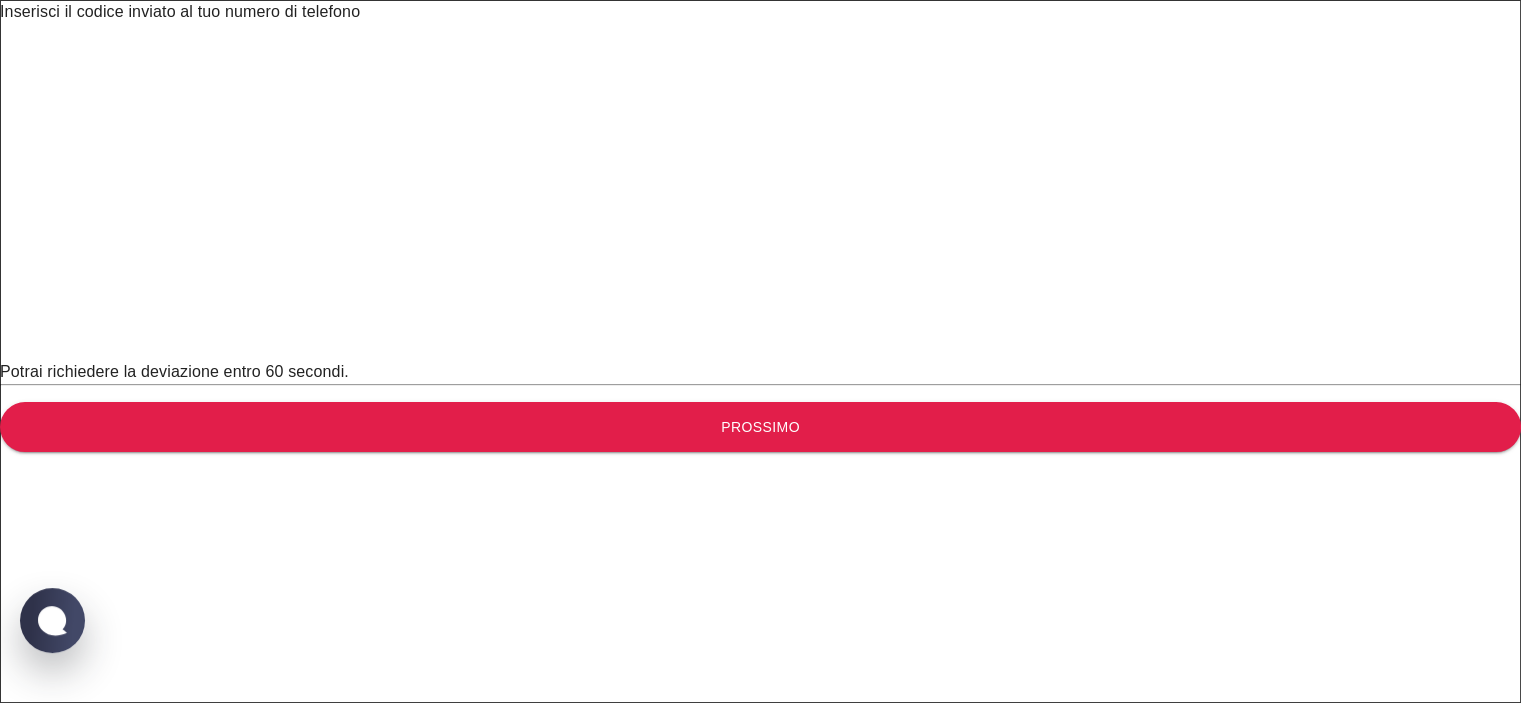 click at bounding box center (774, 52) 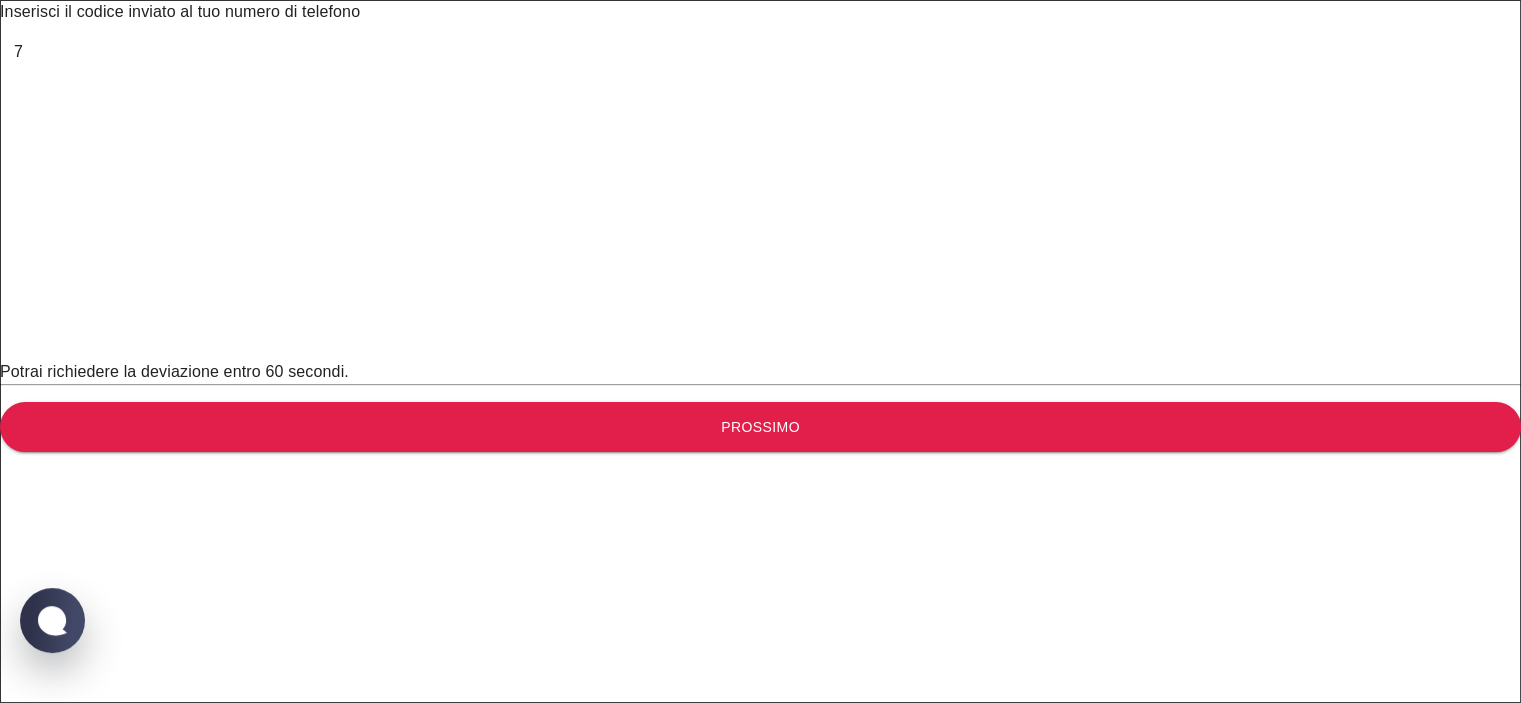 type on "0" 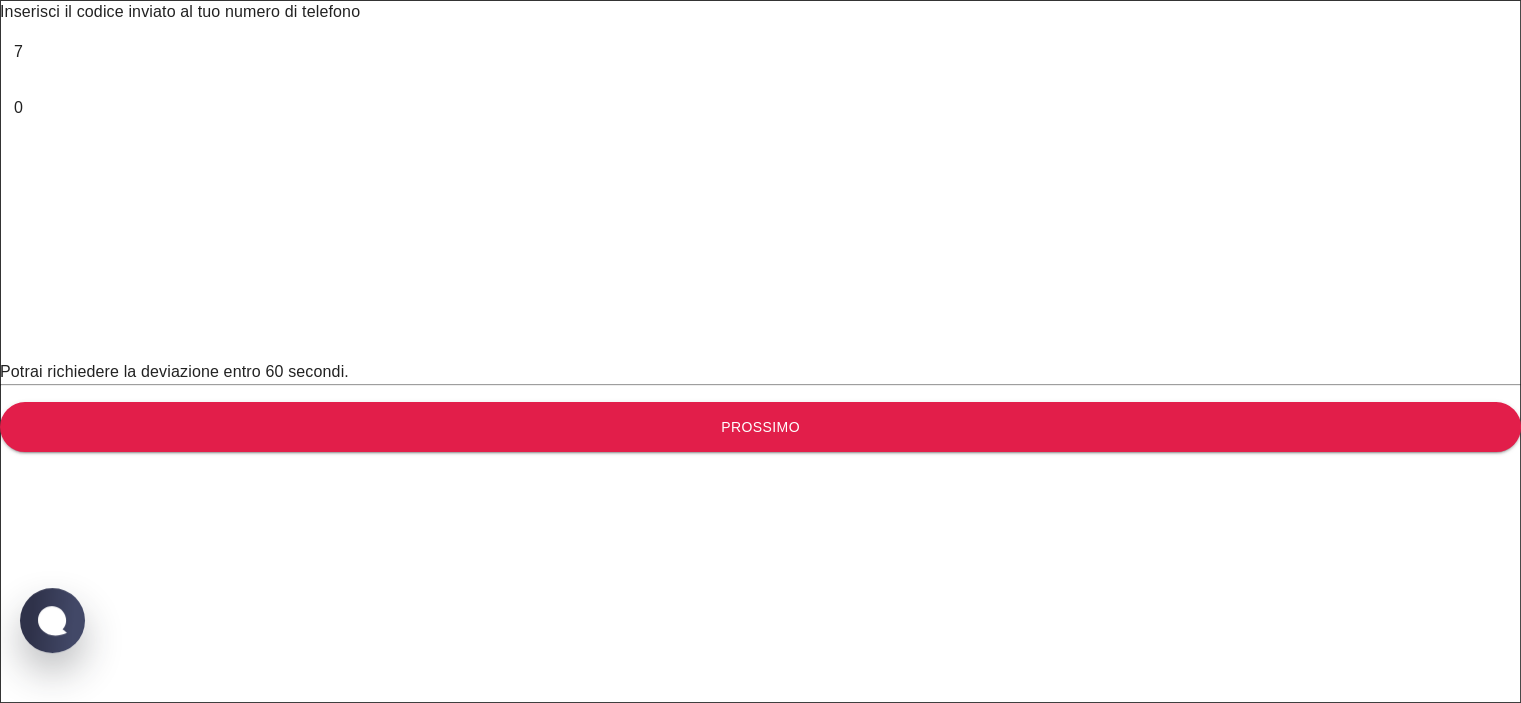 type on "2" 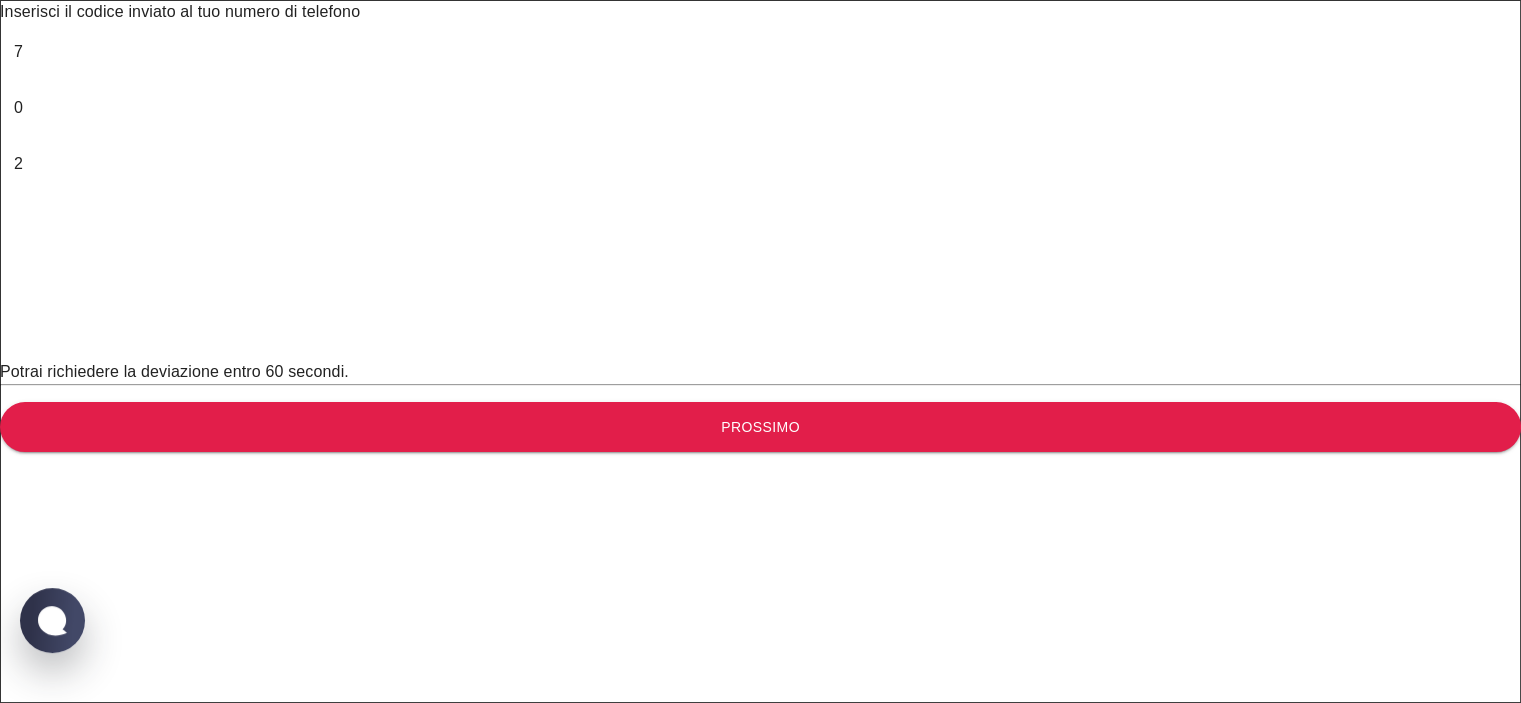 type on "5" 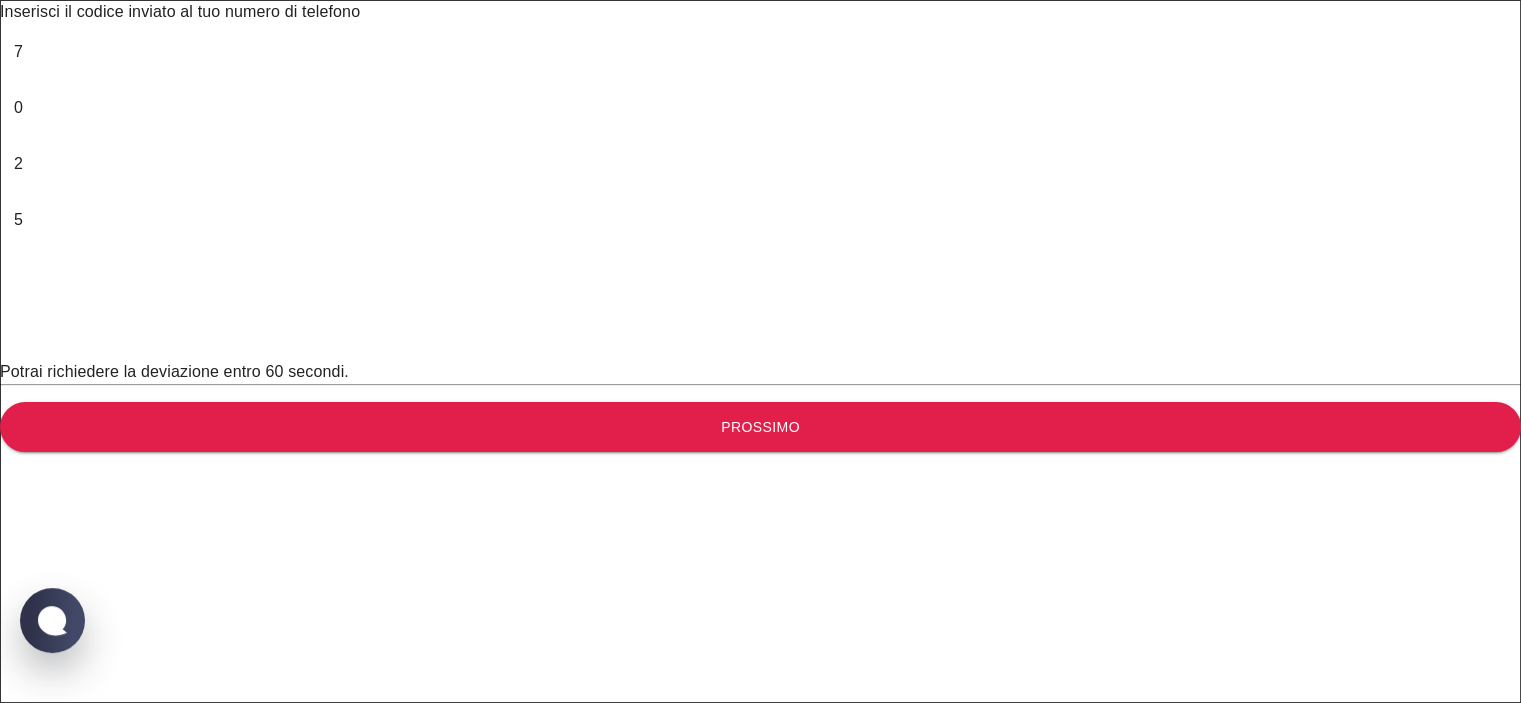 type on "0" 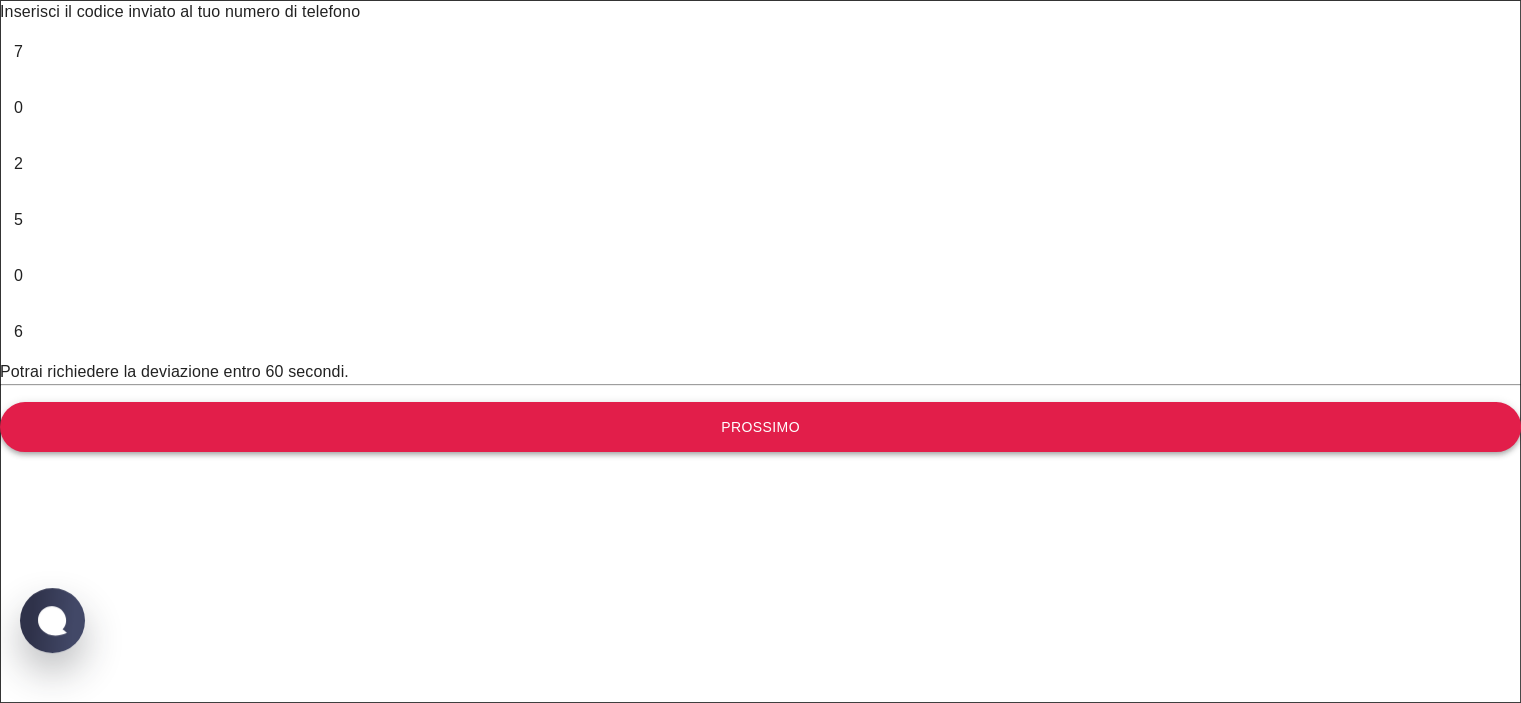 type on "6" 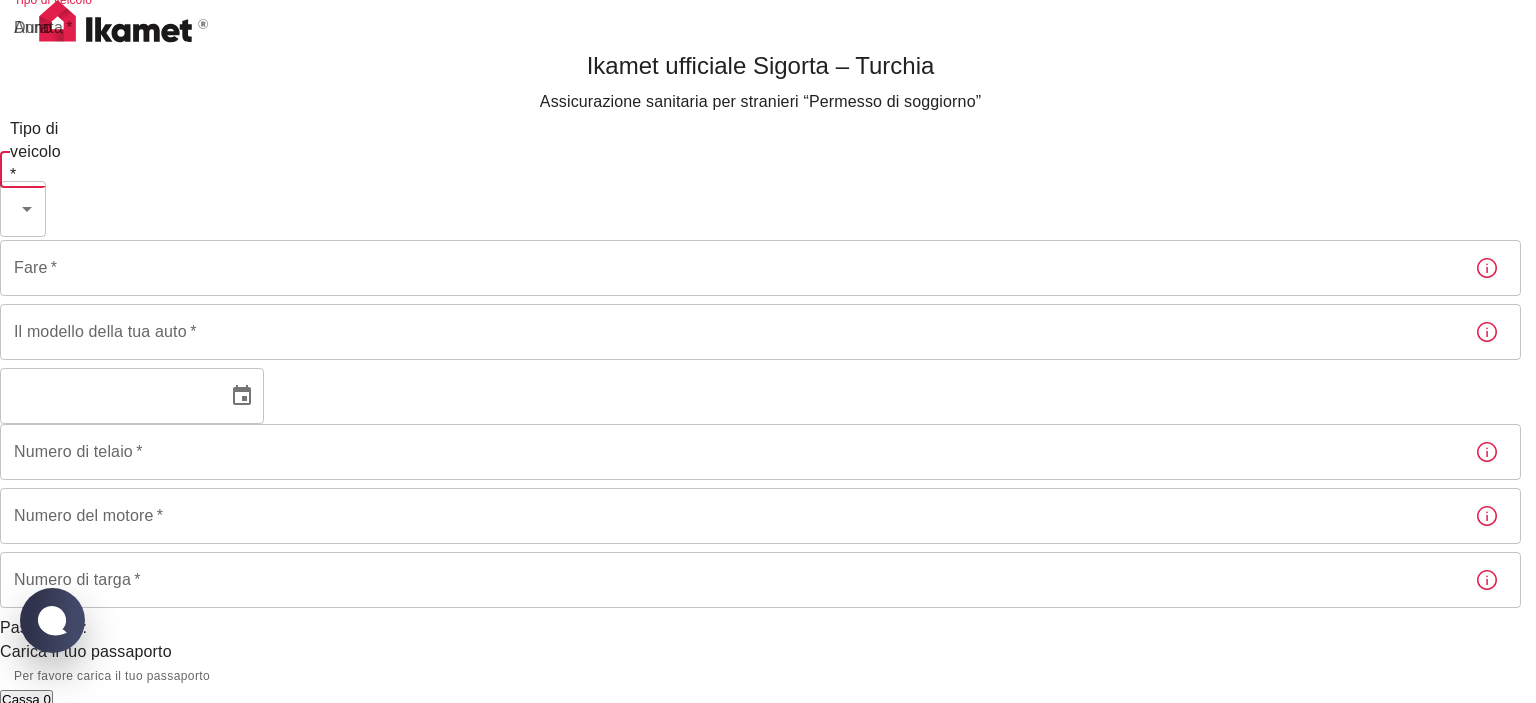 click on "Ikamet ufficiale Sigorta – Turchia Assicurazione sanitaria per stranieri “Permesso di soggiorno” Tipo di veicolo    * Tipo di veicolo    * Durata    * ​ Durata    * Fare    * Fare    * Il modello della tua auto    * Il modello della tua auto    * Anno Anno Numero di telaio    * Numero di telaio    * Numero del motore    * Numero del motore    * Numero di targa    * Numero di targa    * Passaporto: Carica il tuo passaporto Per favore carica il tuo passaporto Cassa 0 Trafik Sigortası Trafik sigortası yaptırmak için bilgilerinizi girin Anno: 01/01/[YEAR] Targa: Passaporto: non caricato Numero di telaio: Numero del motore: Fare: Non selezionato Prezzo: 0  lire Modello: Pagamento: PCC EFT Cassa 0
Ikamet Sigorta | Trafik
Testo originale Valuta questa traduzione Il tuo feedback verrà utilizzato per contribuire a migliorare Google Traduttore Motorcycle Automobile Campervan" at bounding box center (768, 648) 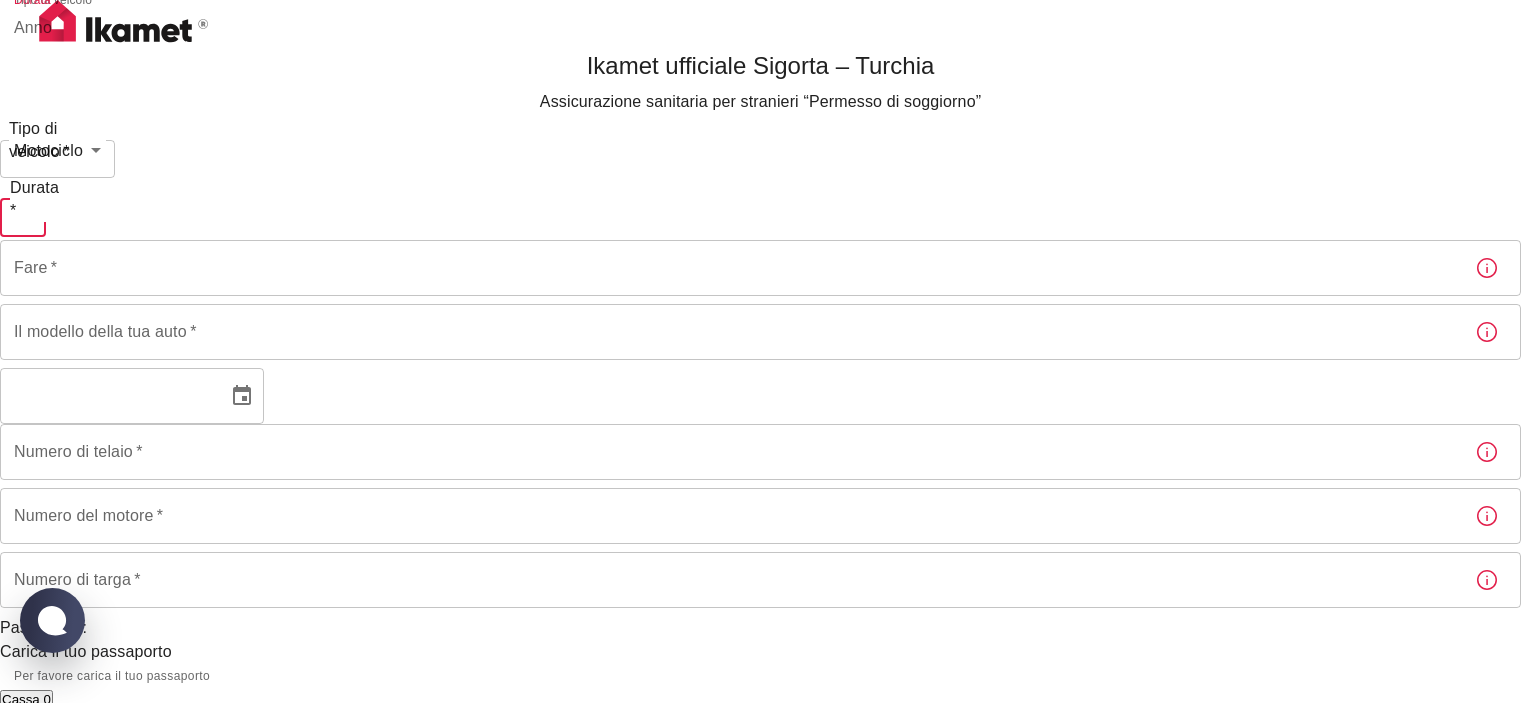 click on "Ikamet ufficiale Sigorta – Turchia Assicurazione sanitaria per stranieri “Permesso di soggiorno” Tipo di veicolo    * Motociclo [UUID] Tipo di veicolo    * Durata    * ​ Durata    * Fare    * Fare    * Il modello della tua auto    * Il modello della tua auto    * Anno Anno Numero di telaio    * Numero di telaio    * Numero del motore    * Numero del motore    * Numero di targa    * Numero di targa    * Passaporto: Carica il tuo passaporto Per favore carica il tuo passaporto Cassa 0 Trafik Sigortası Trafik sigortası yaptırmak için bilgilerinizi girin Anno: 01/01/[YEAR] Targa: Passaporto: non caricato Numero di telaio: Numero del motore: Fare: Motociclo Prezzo: 0  lire Modello: Pagamento: PCC EFT Cassa 0
Ikamet Sigorta | Trafik
Testo originale Valuta questa traduzione Il tuo feedback verrà utilizzato per contribuire a migliorare Google Traduttore 30 day 90 day 180 day 1 year" at bounding box center (768, 660) 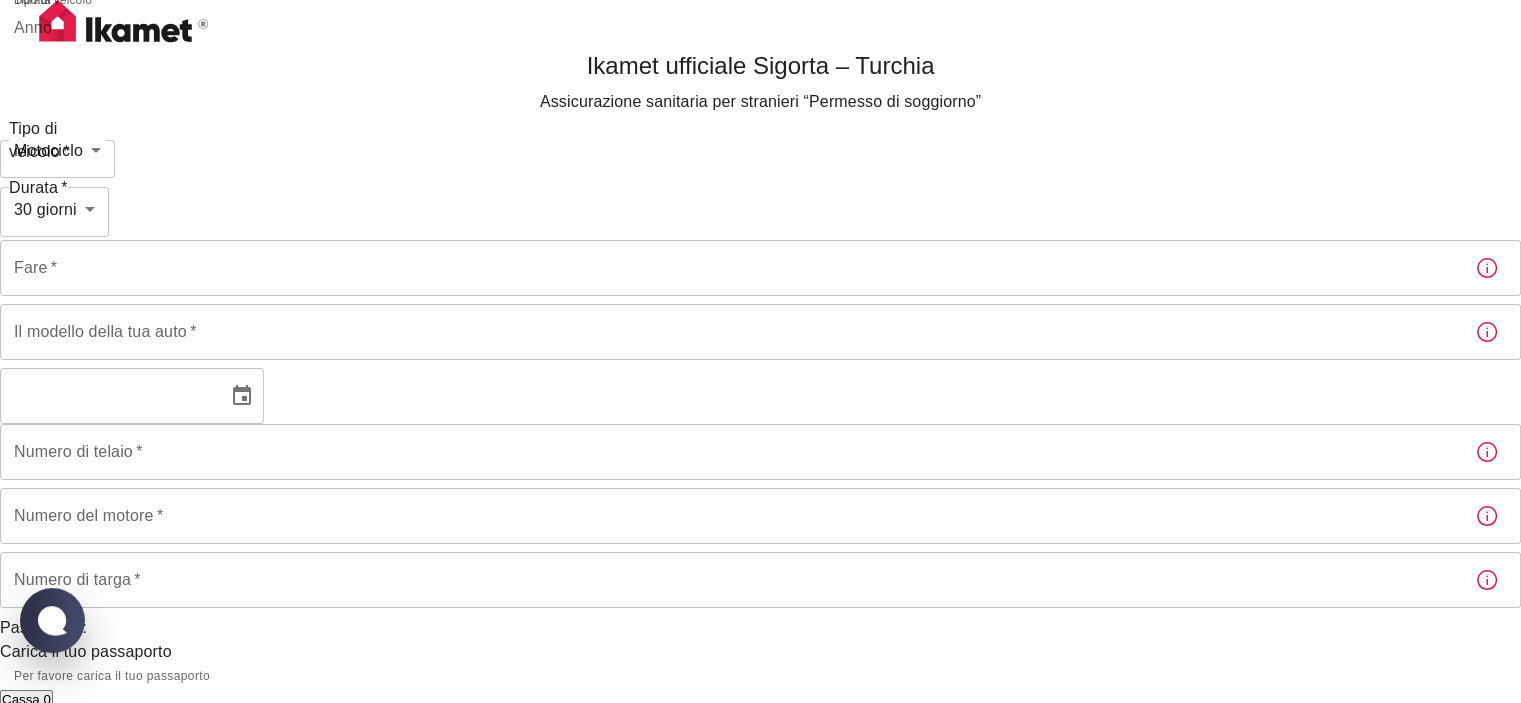 click 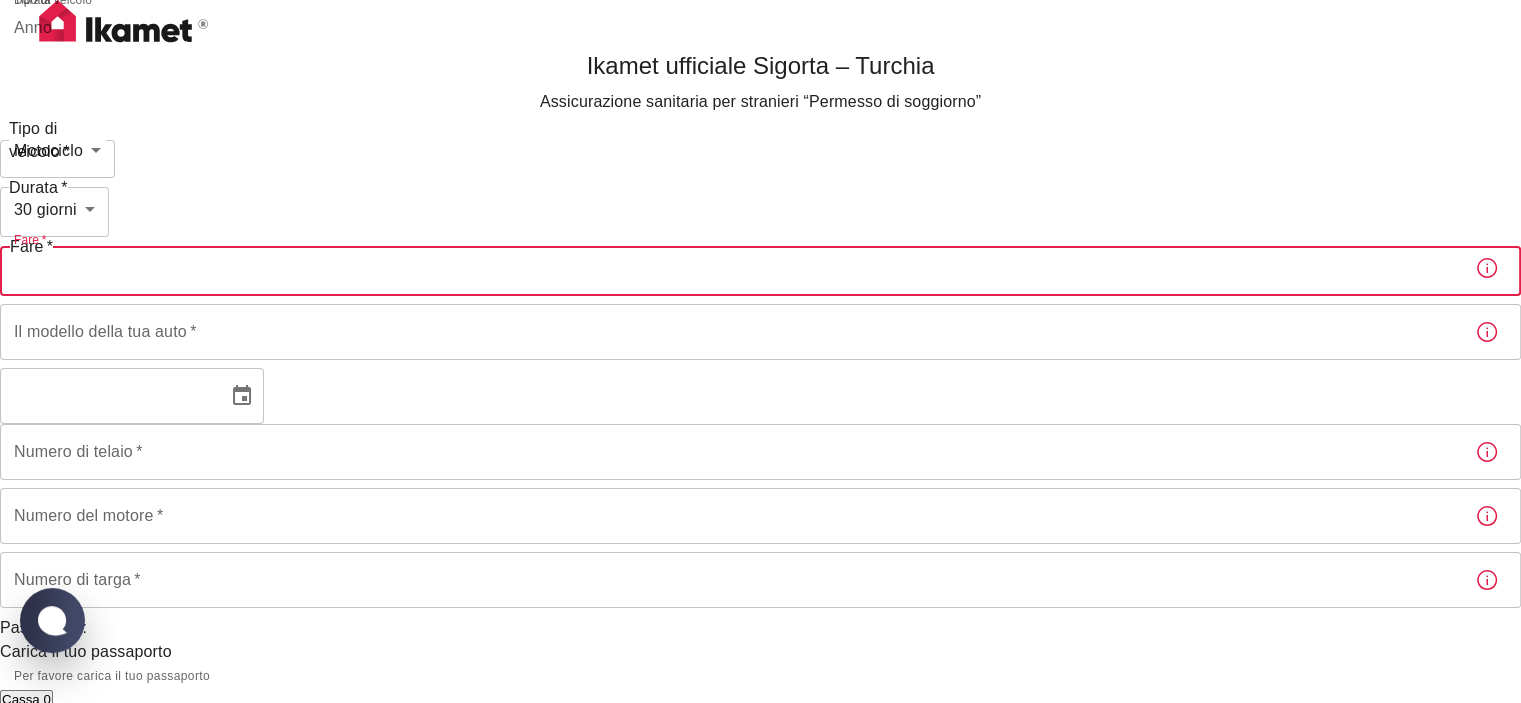 click on "Fare    *" at bounding box center [729, 268] 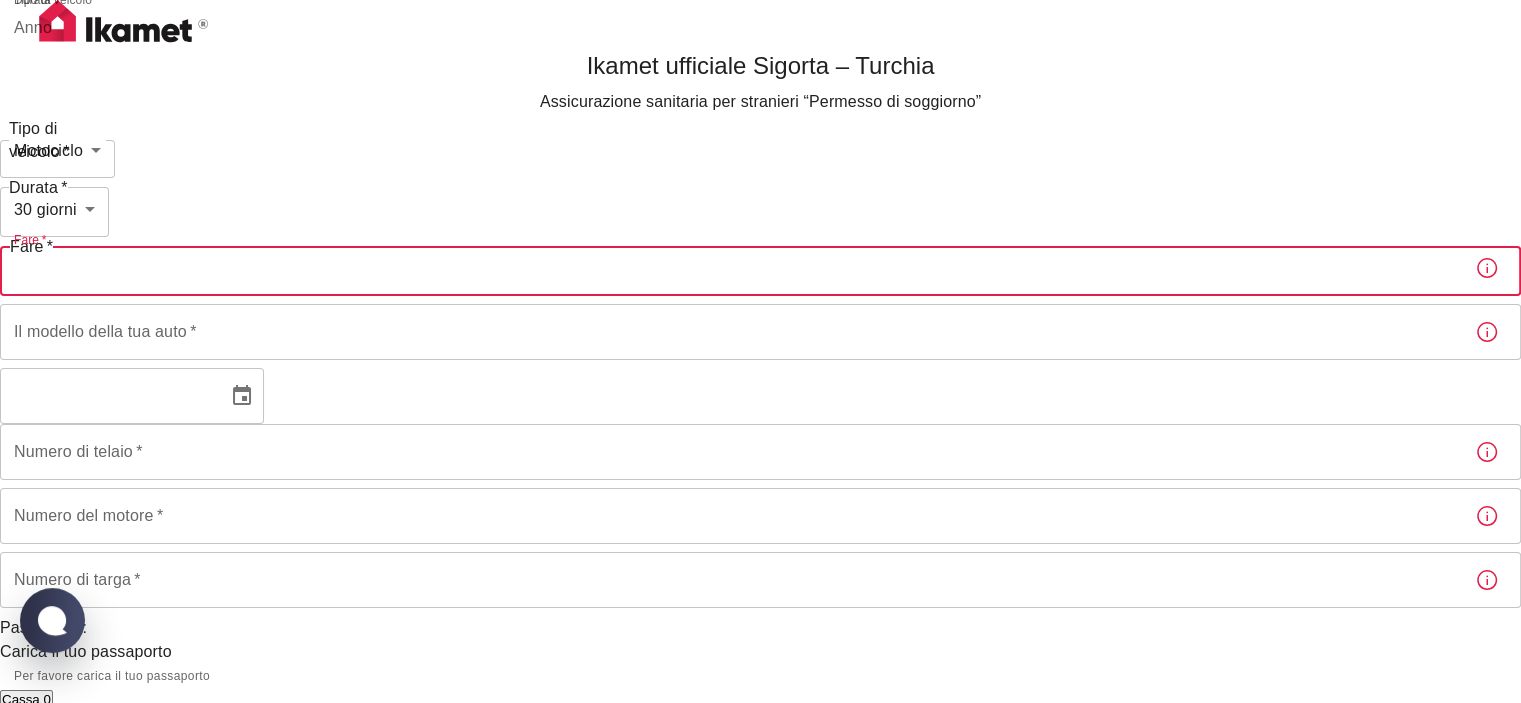 type on "BMW" 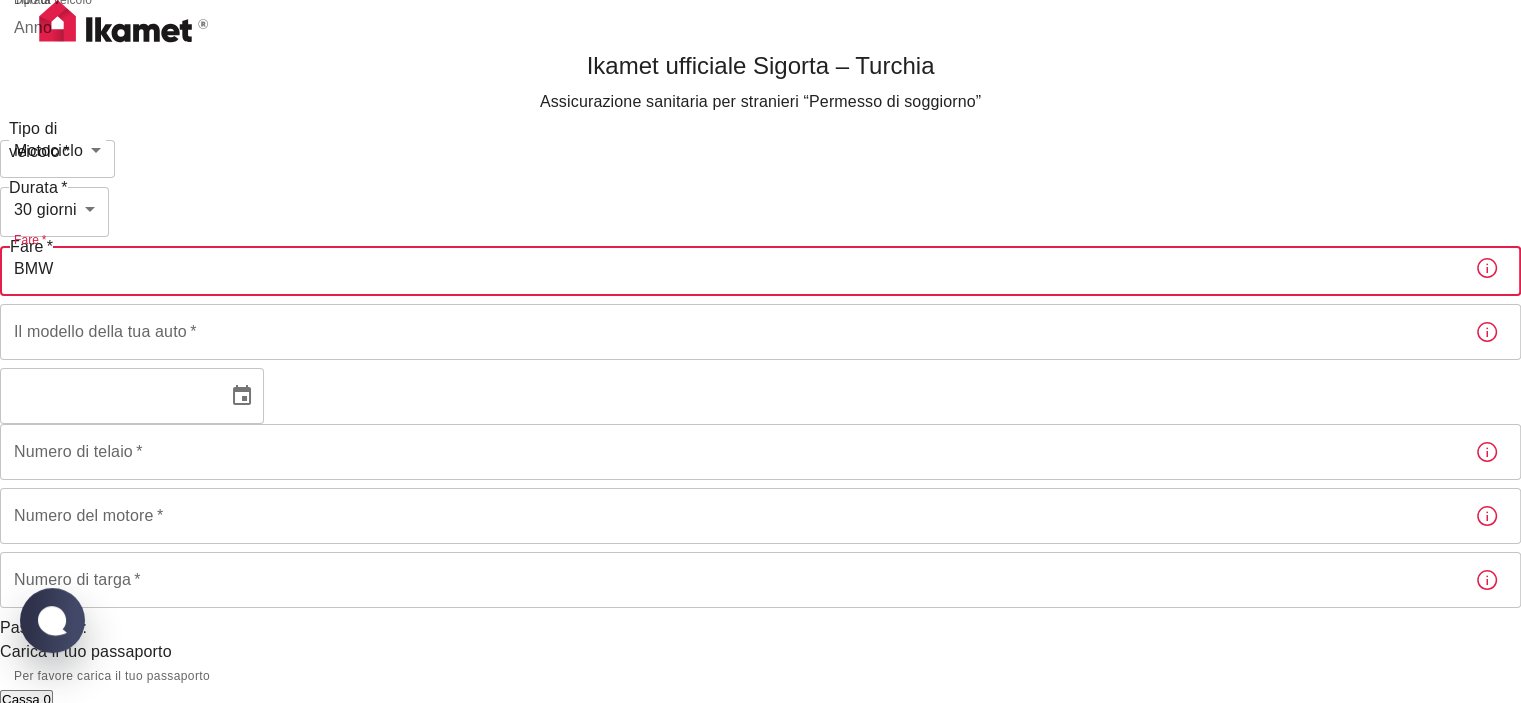 click on "Il modello della tua auto    *" at bounding box center [729, 332] 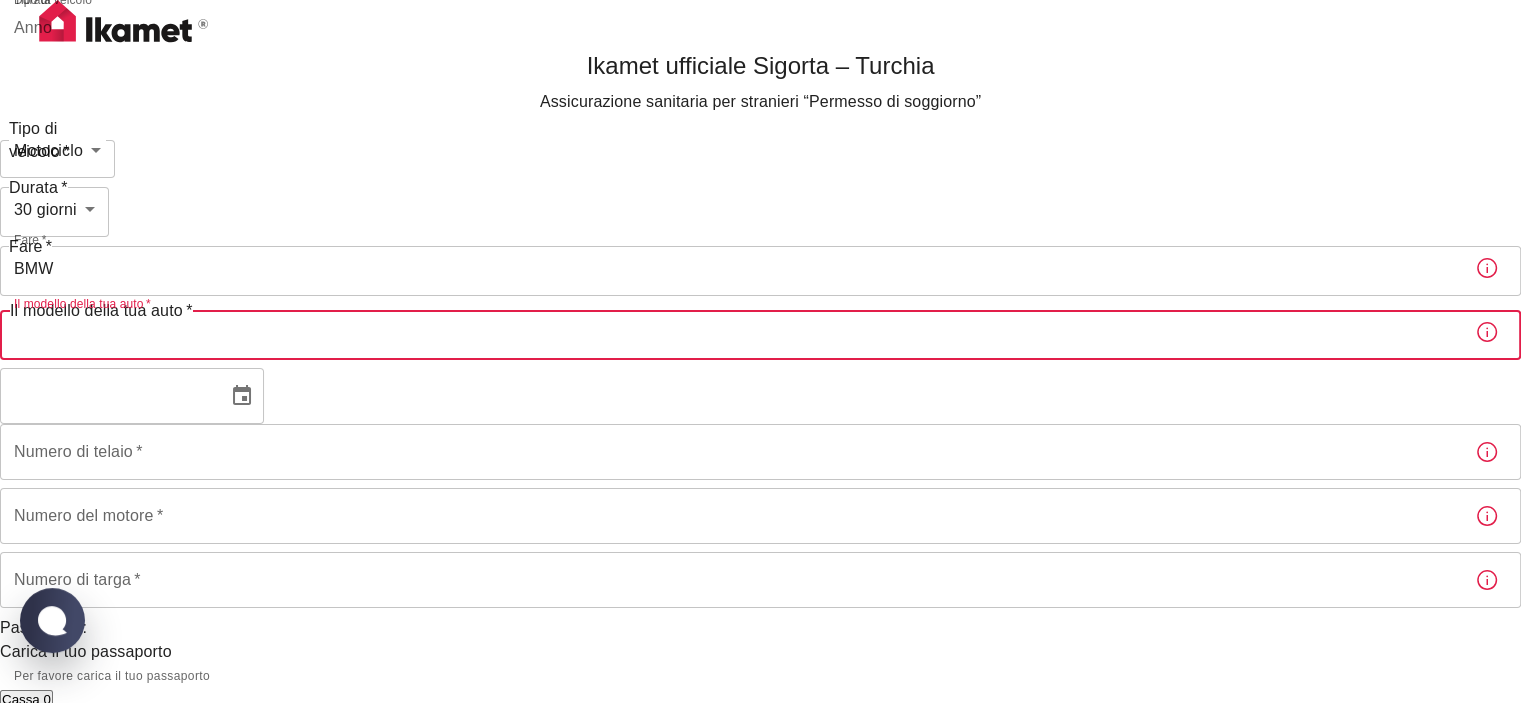 type on "GS 1200" 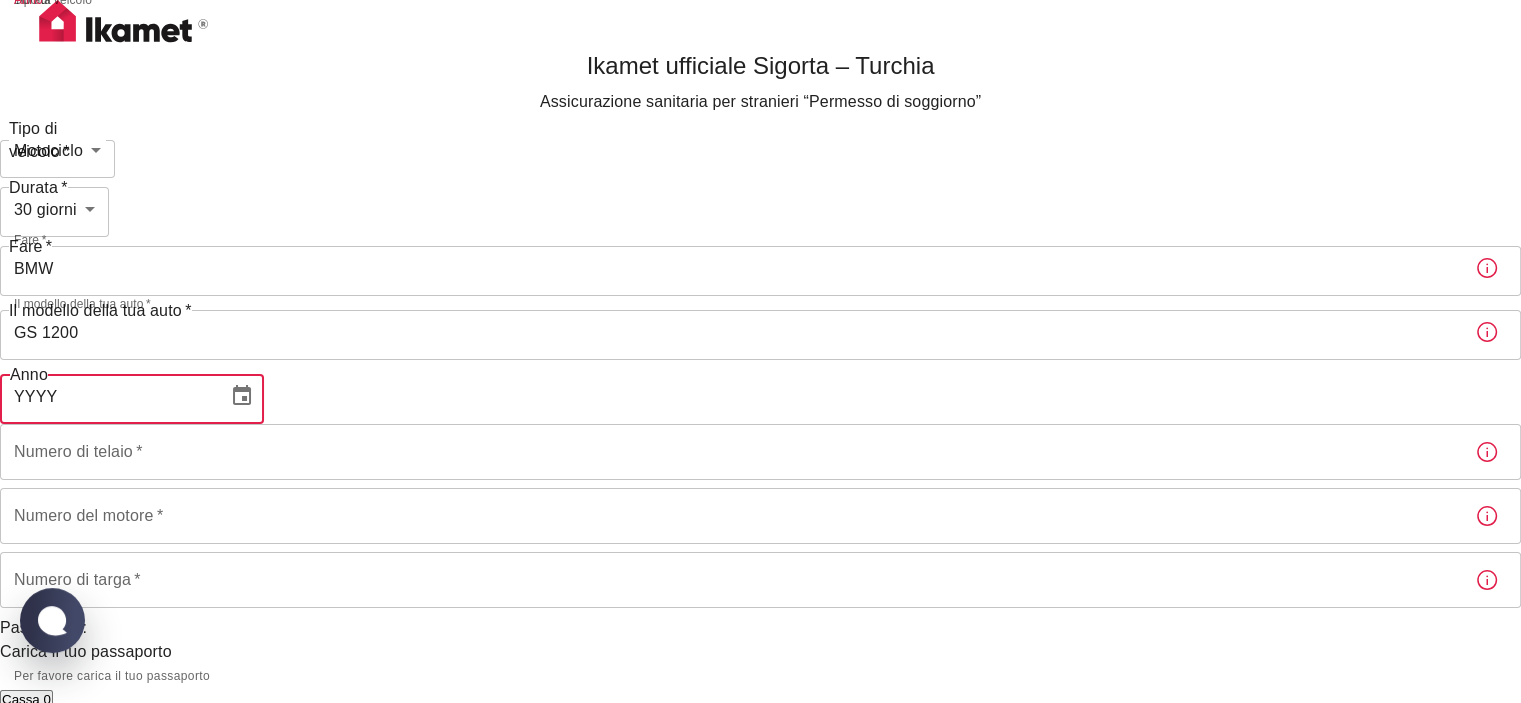 click on "YYYY" at bounding box center [107, 396] 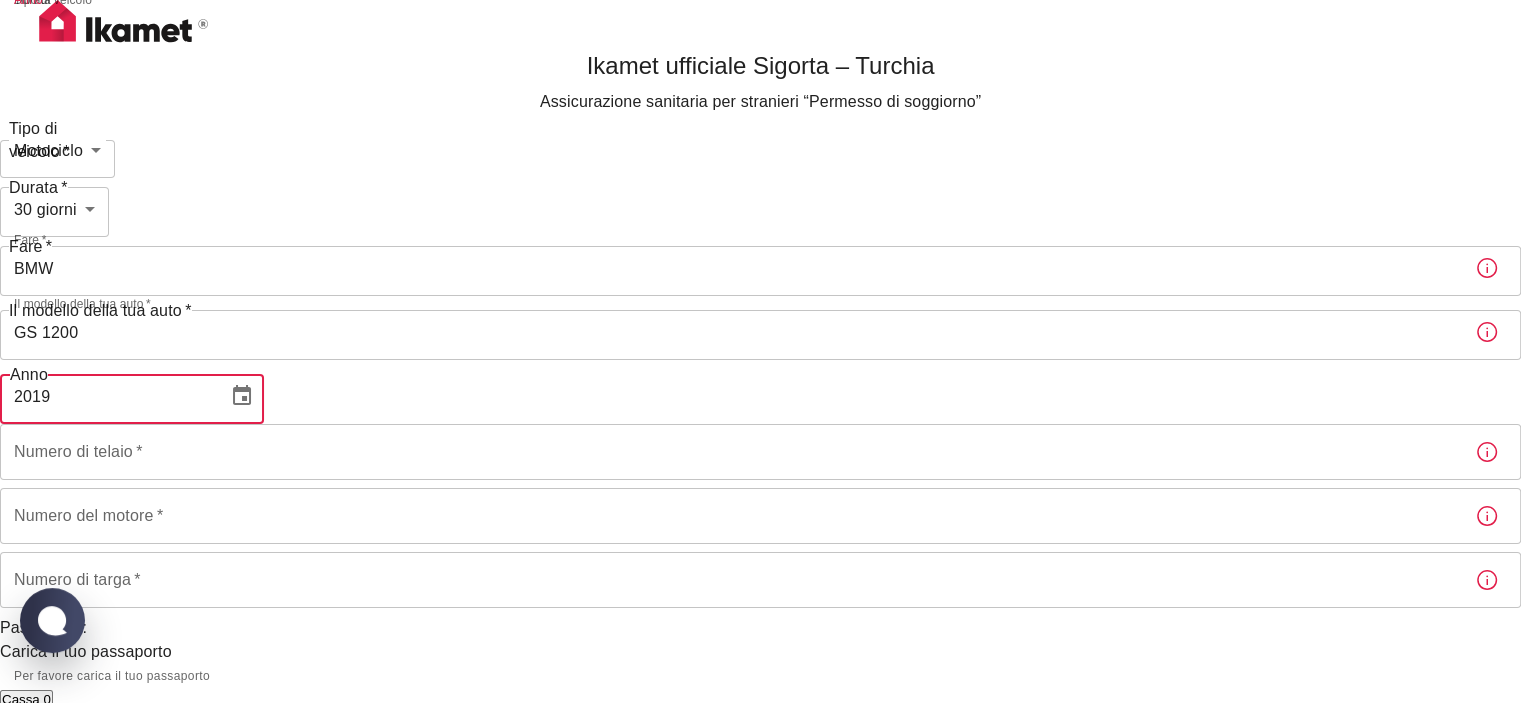 type on "2019" 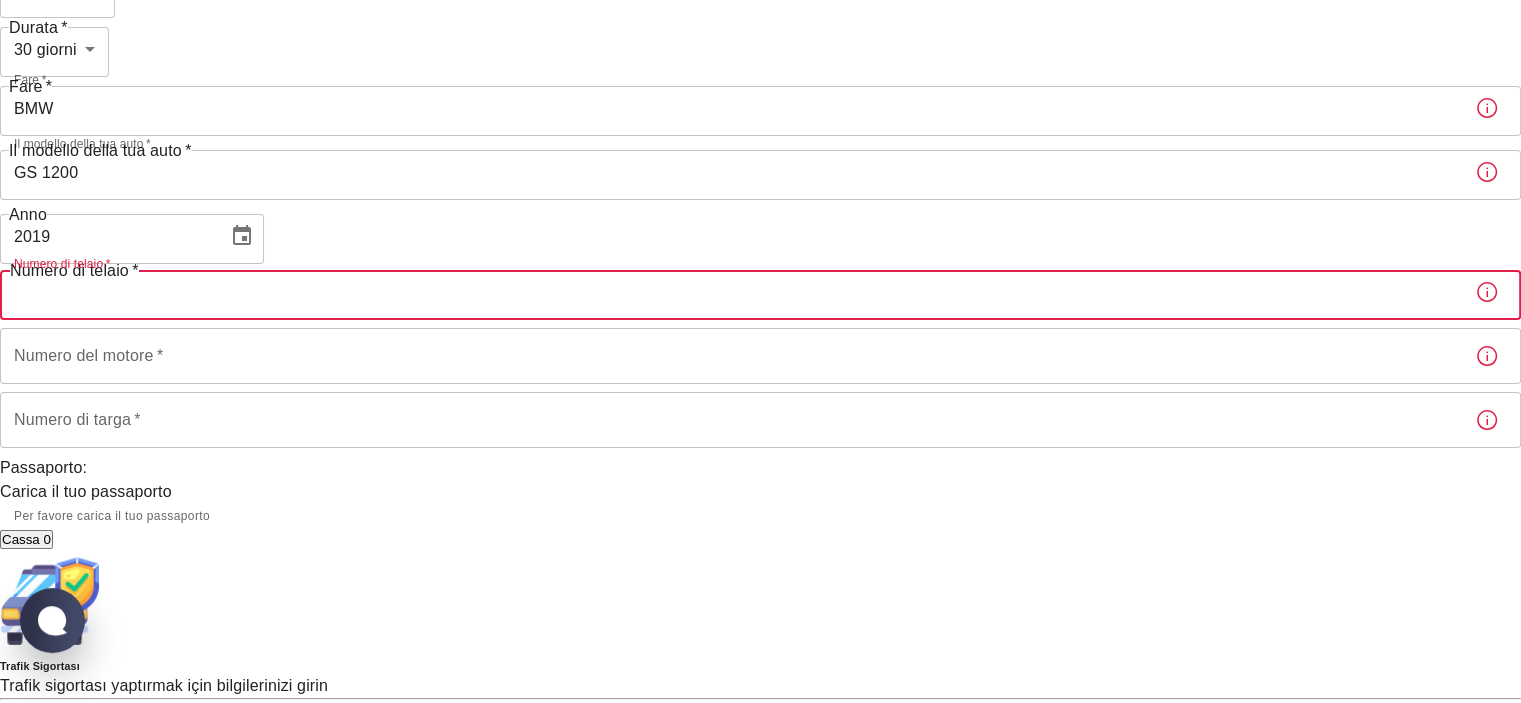 scroll, scrollTop: 187, scrollLeft: 0, axis: vertical 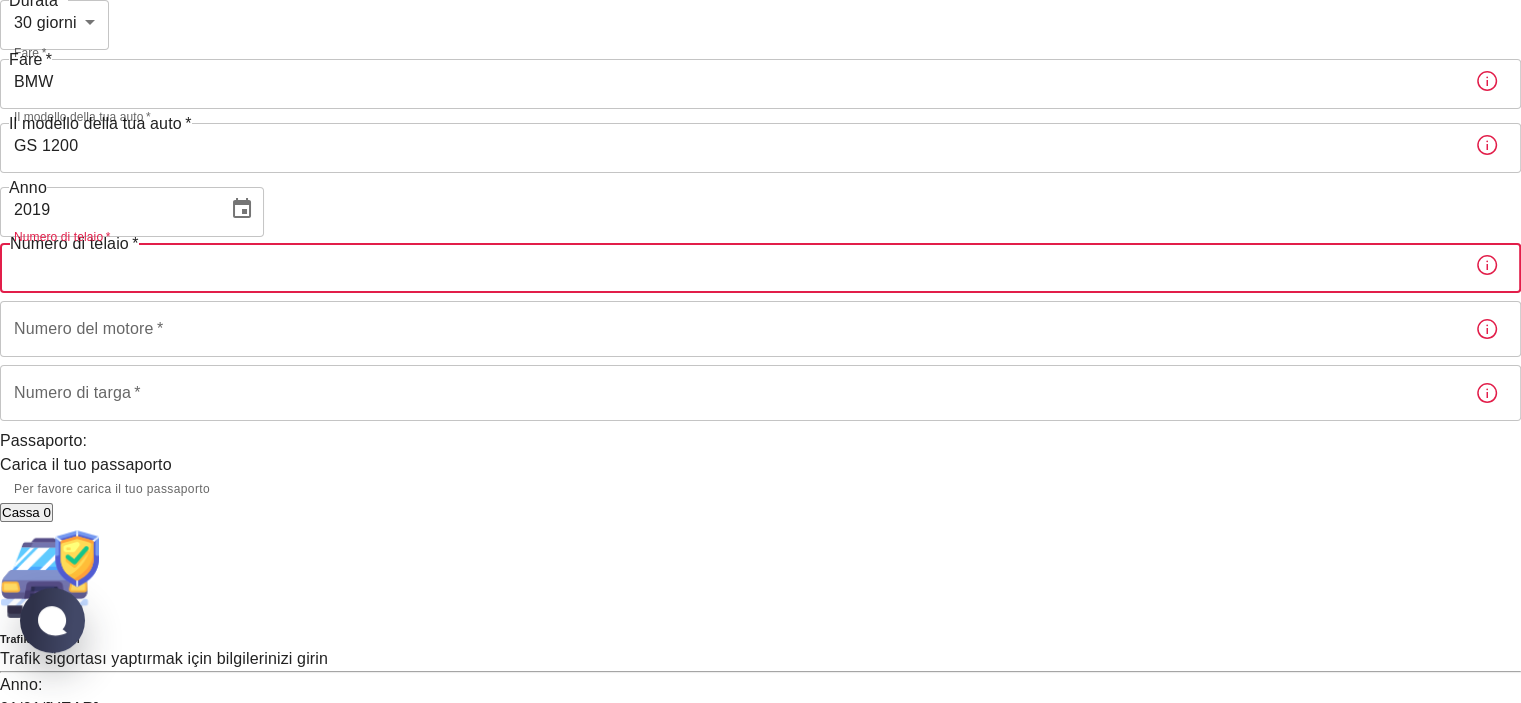 click on "Numero di telaio    *" at bounding box center [729, 265] 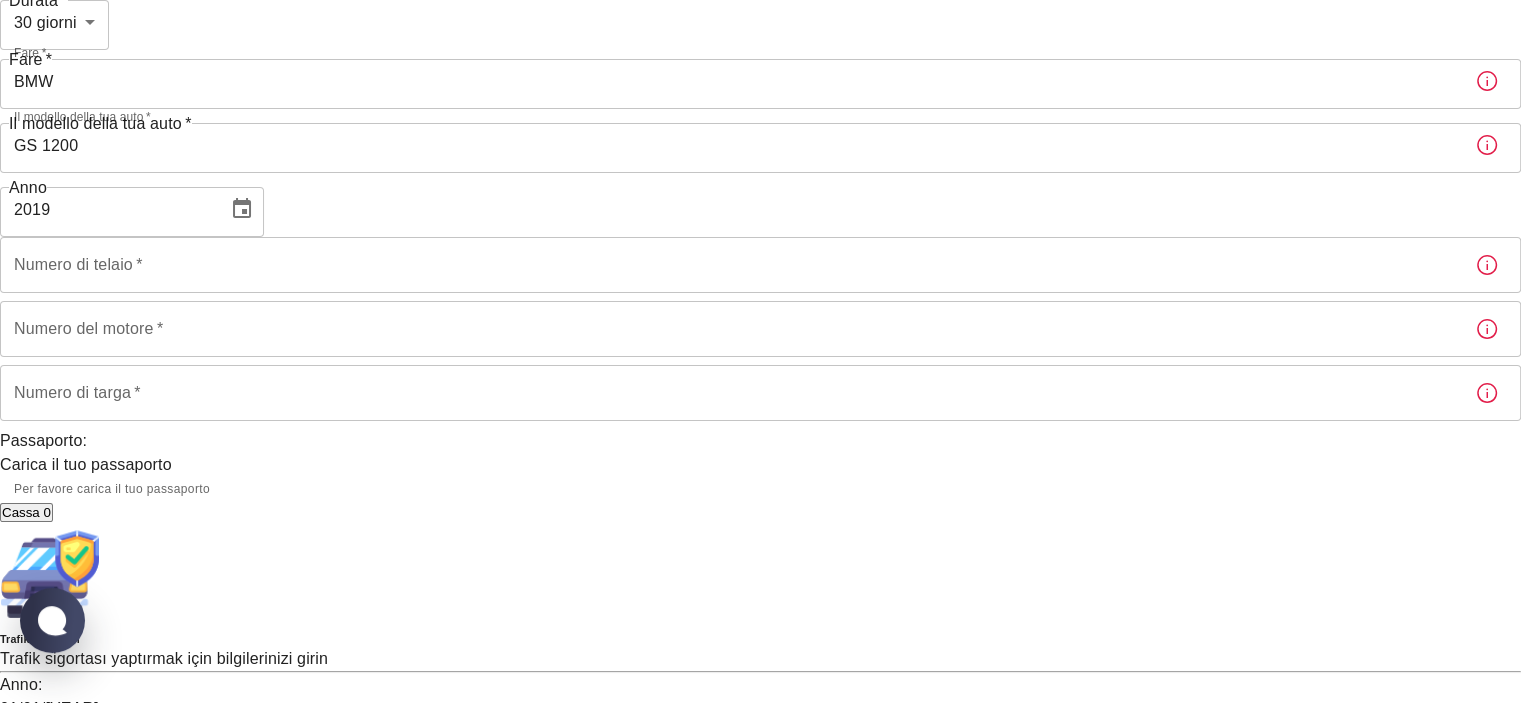 click on "Carica il tuo passaporto" at bounding box center [760, 465] 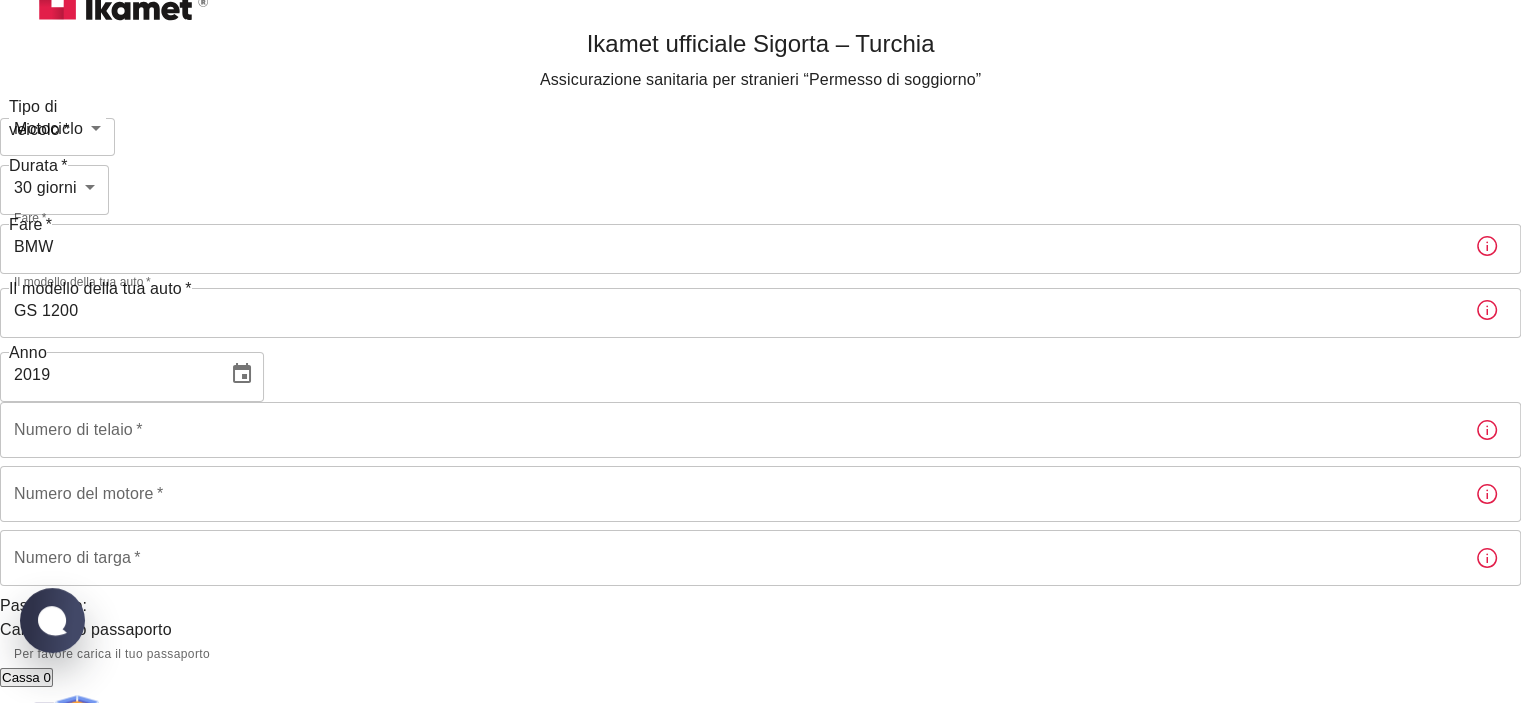 scroll, scrollTop: 0, scrollLeft: 0, axis: both 